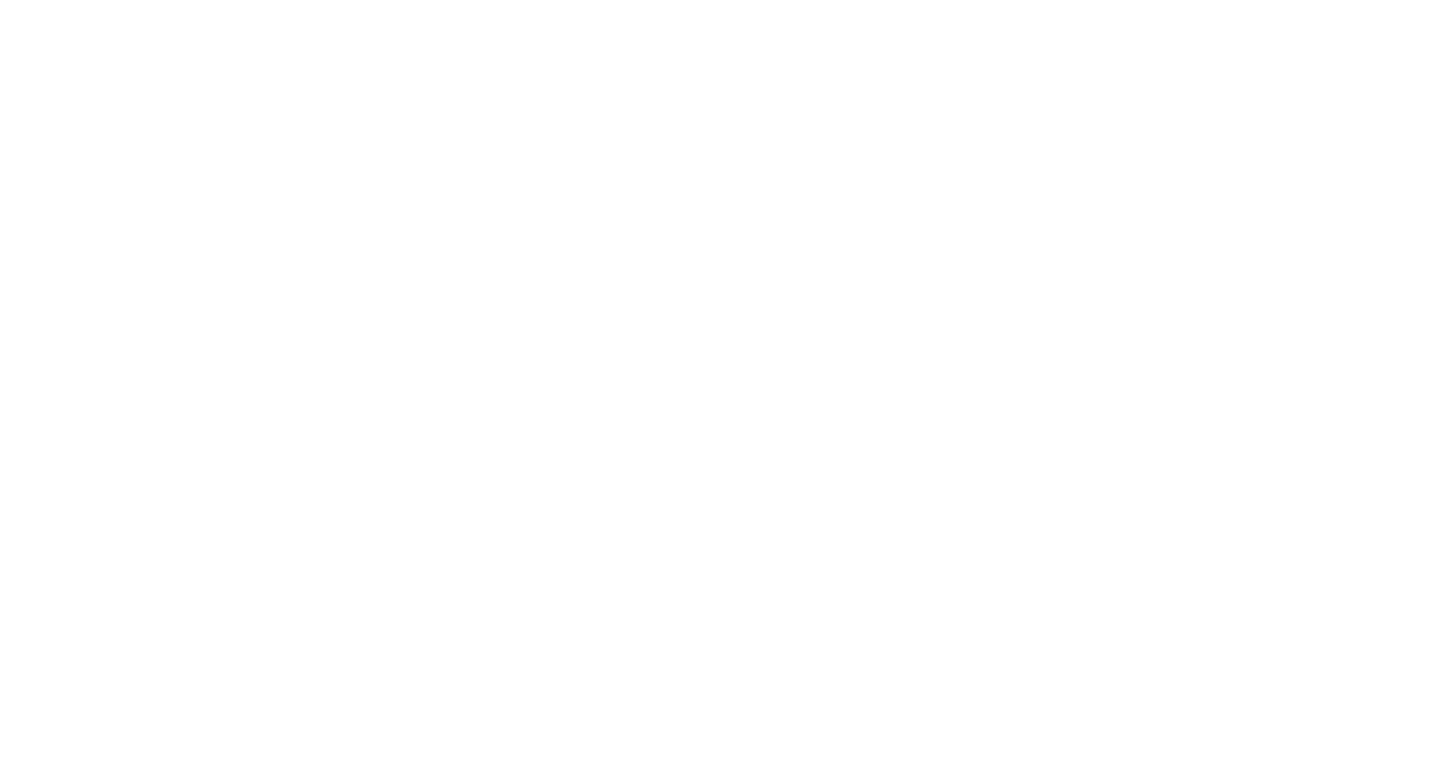 scroll, scrollTop: 0, scrollLeft: 0, axis: both 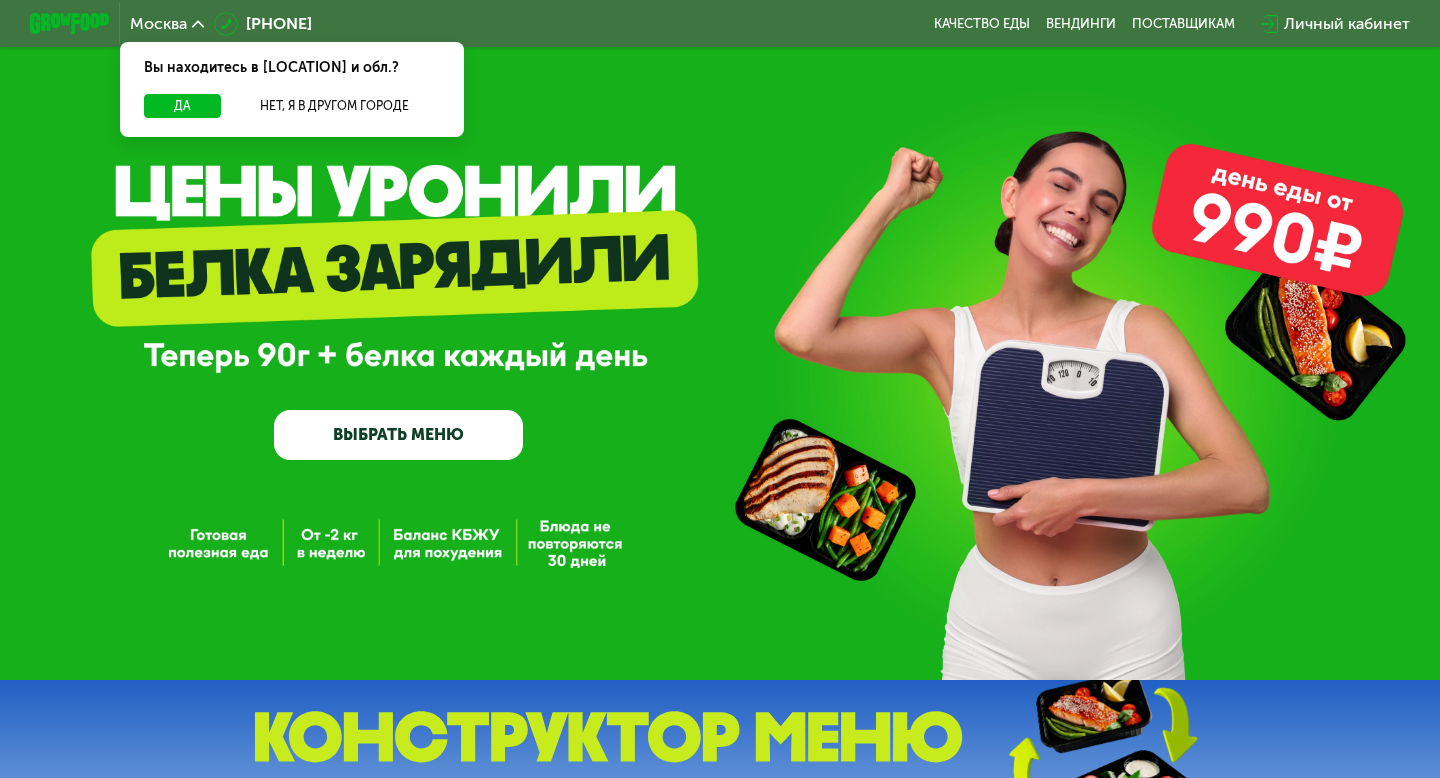 click on "ВЫБРАТЬ МЕНЮ" at bounding box center [398, 435] 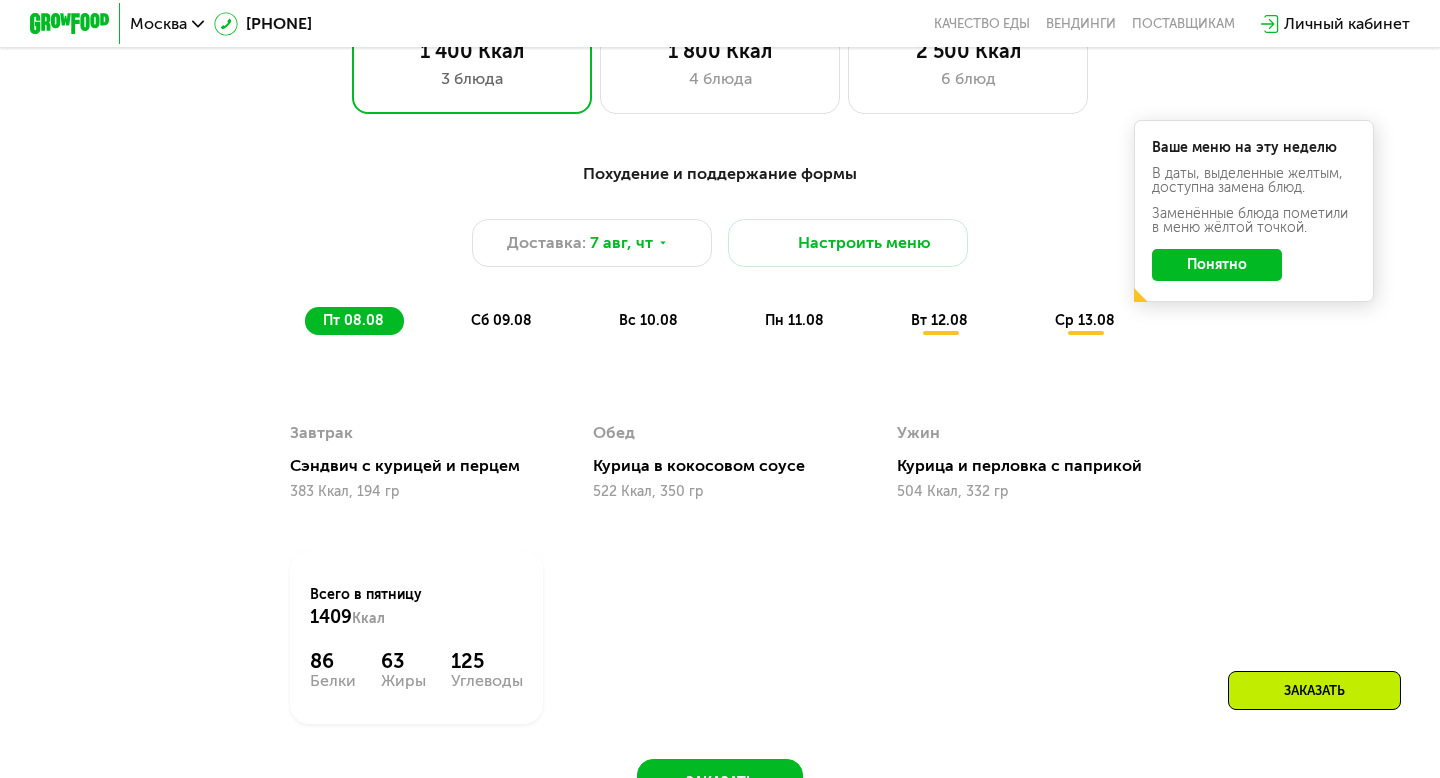 scroll, scrollTop: 914, scrollLeft: 0, axis: vertical 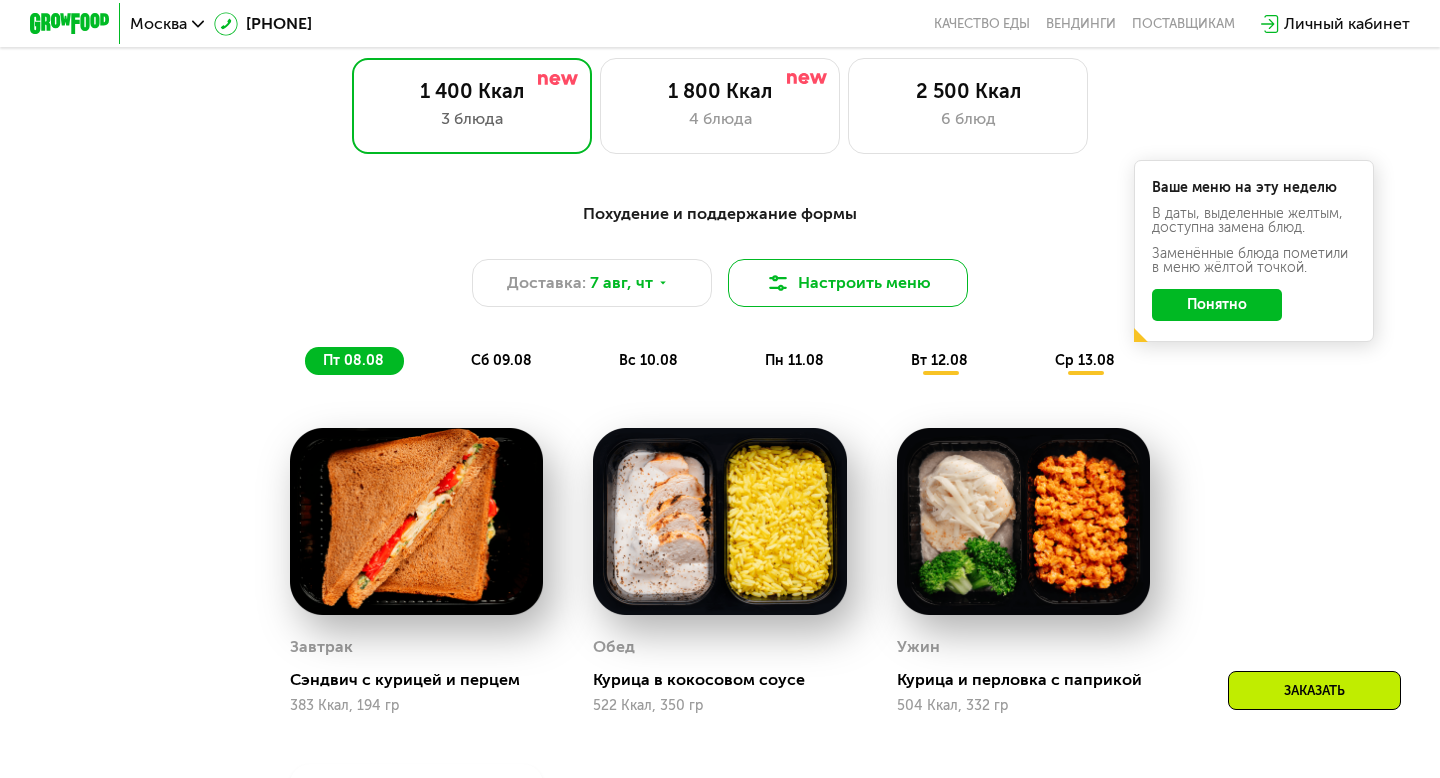click on "Настроить меню" at bounding box center [848, 283] 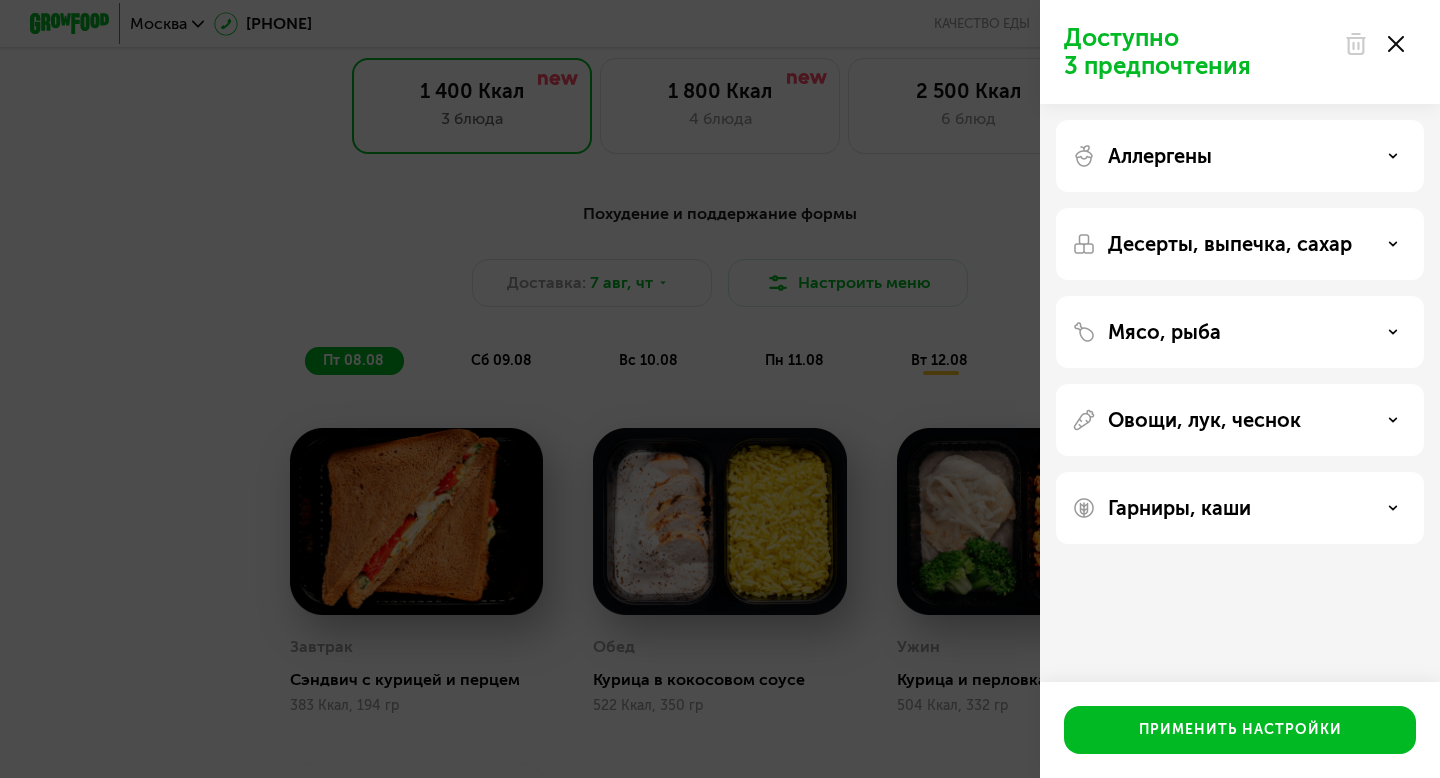 click on "Аллергены" 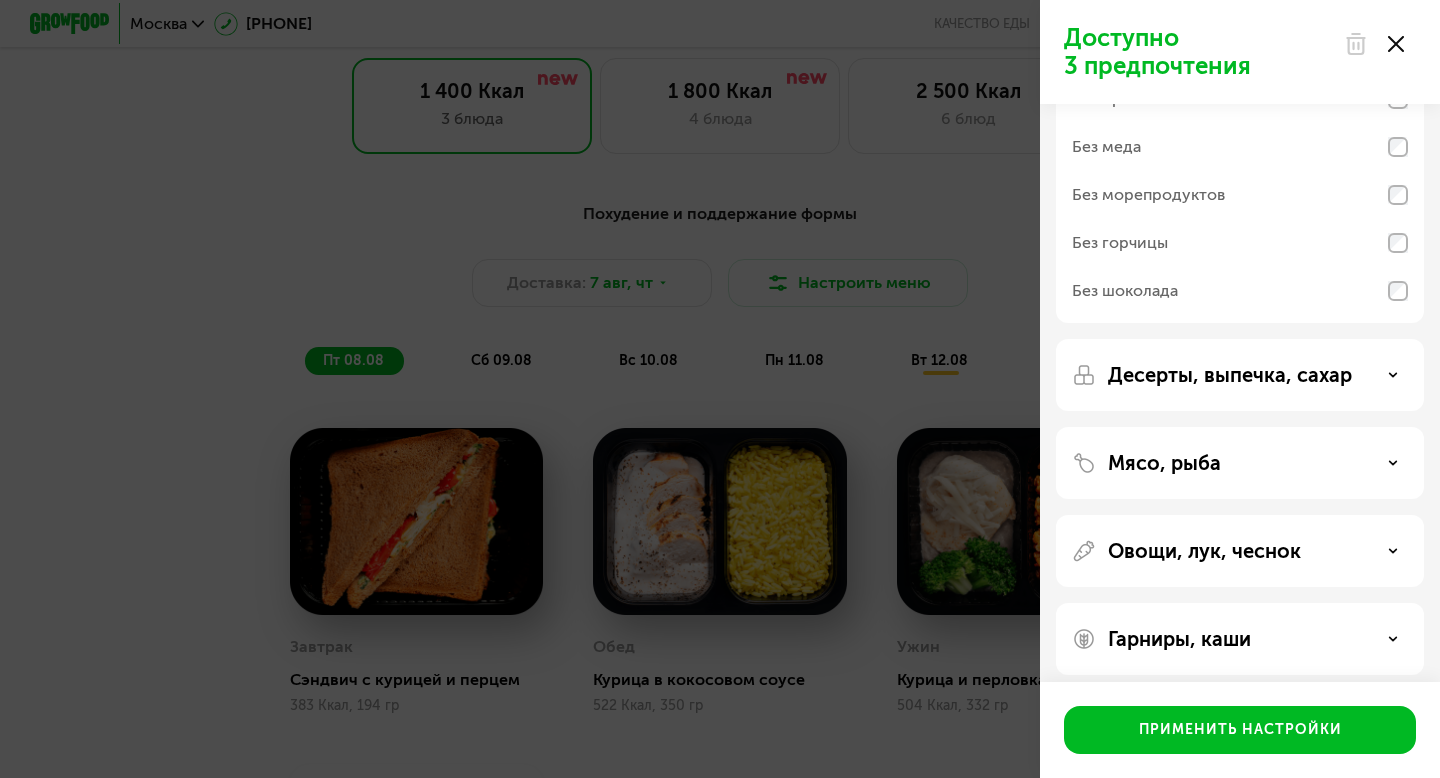 scroll, scrollTop: 187, scrollLeft: 0, axis: vertical 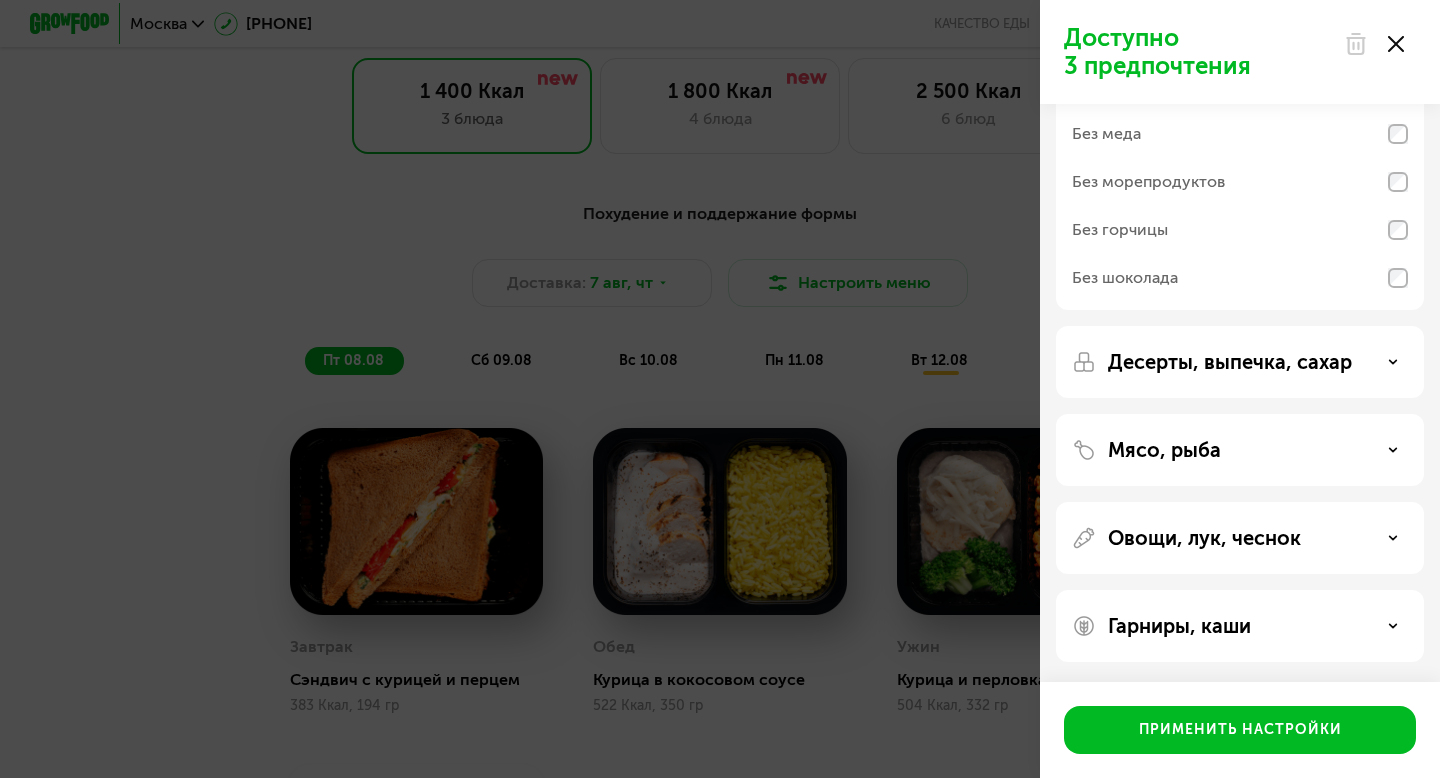 click on "Десерты, выпечка, сахар" at bounding box center [1230, 362] 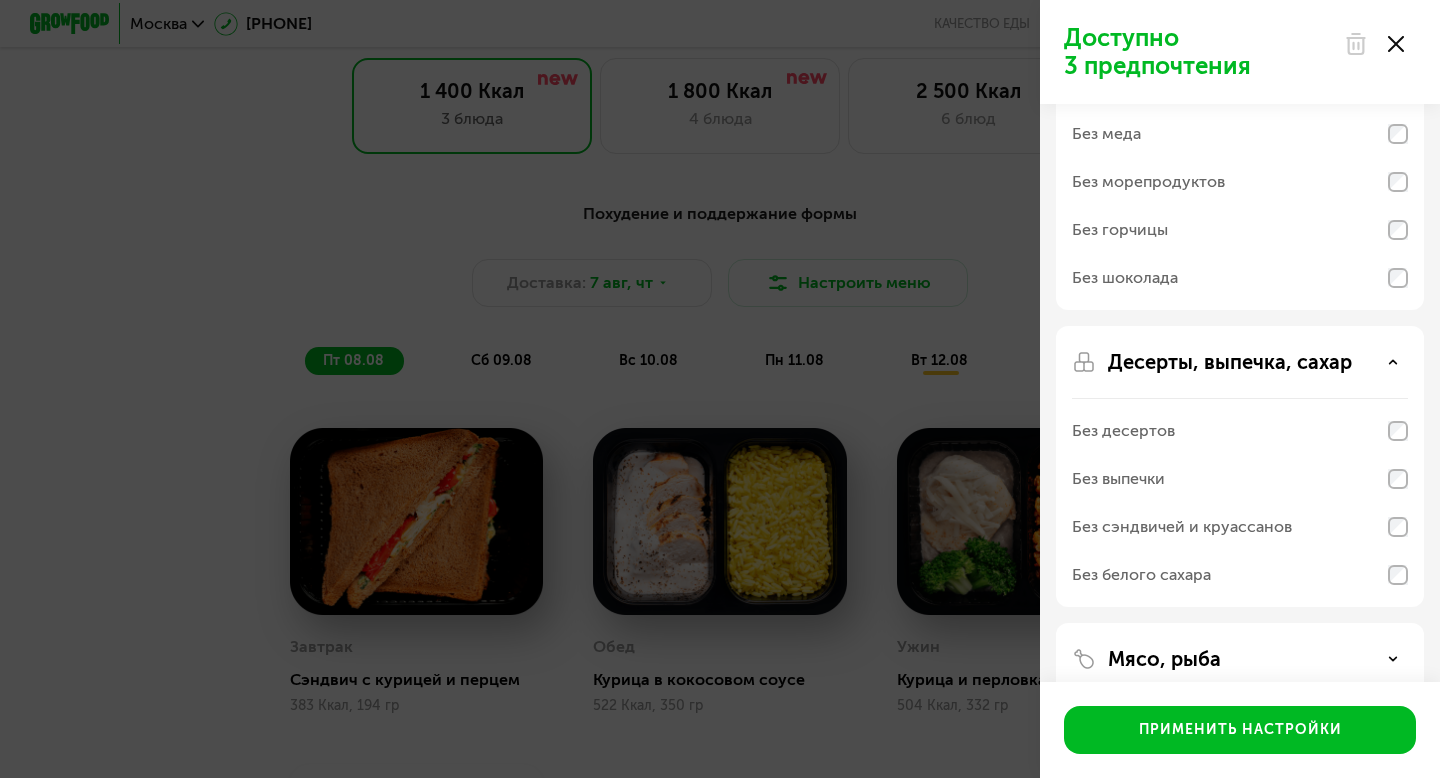 click on "Без белого сахара" at bounding box center (1141, 575) 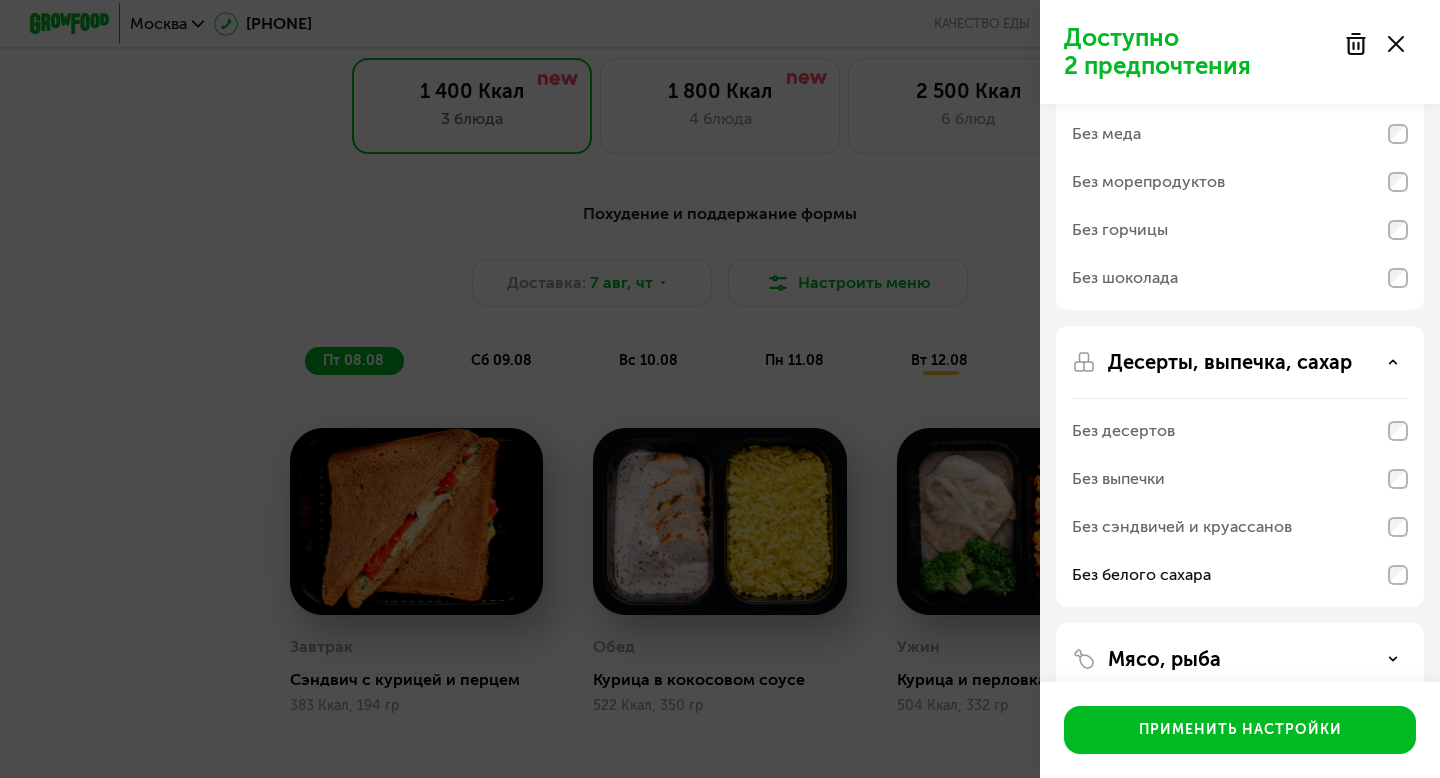 click on "Без сэндвичей и круассанов" at bounding box center (1182, 527) 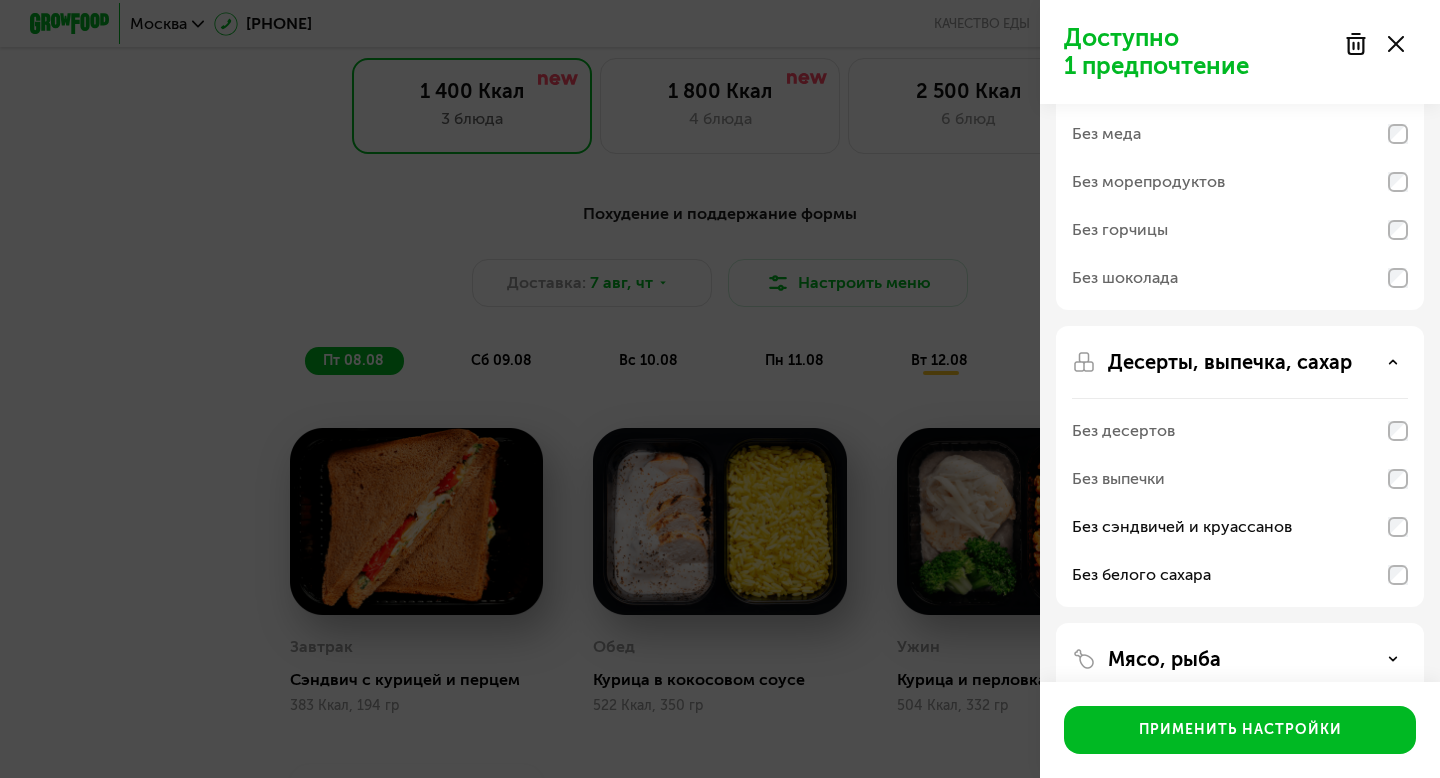 click on "Без выпечки" at bounding box center (1118, 479) 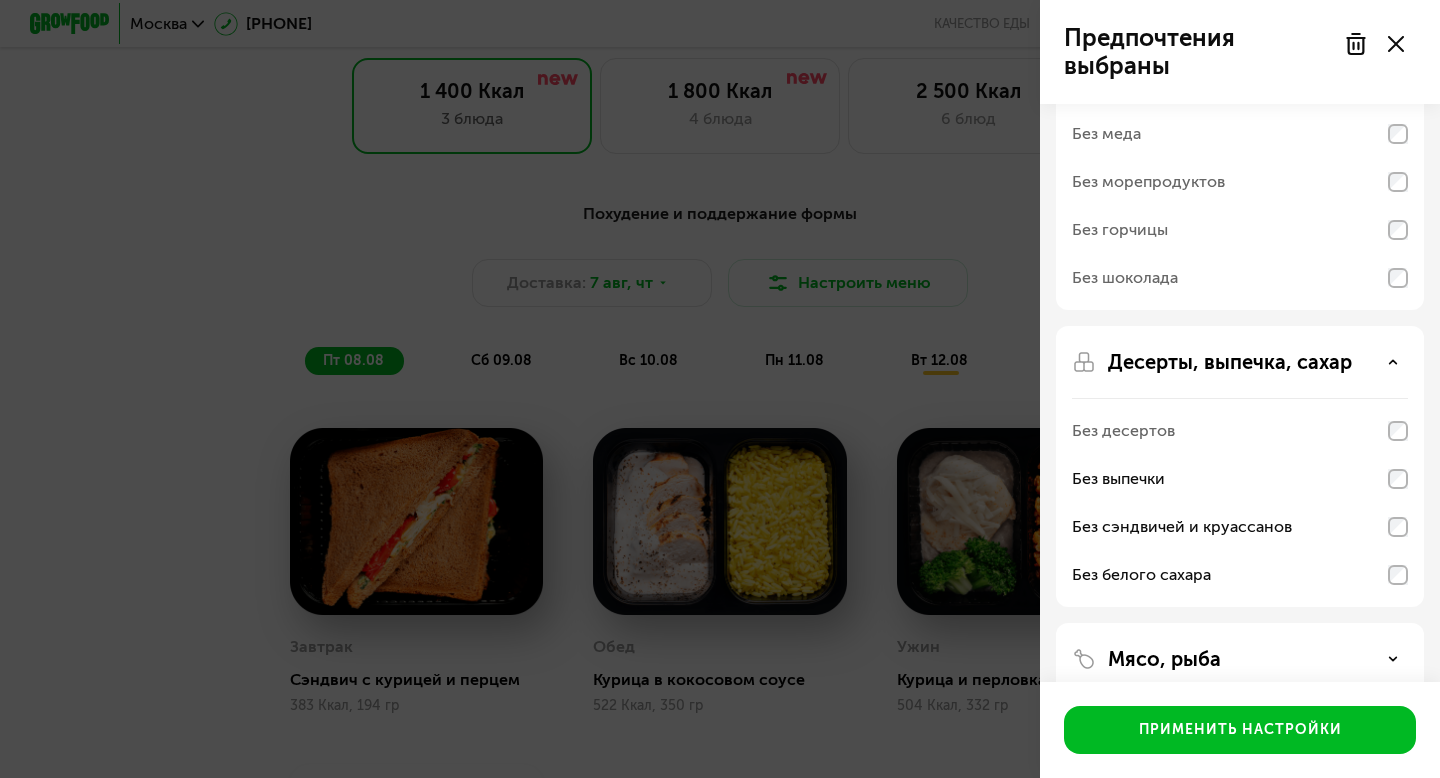 click on "Десерты, выпечка, сахар" at bounding box center (1230, 362) 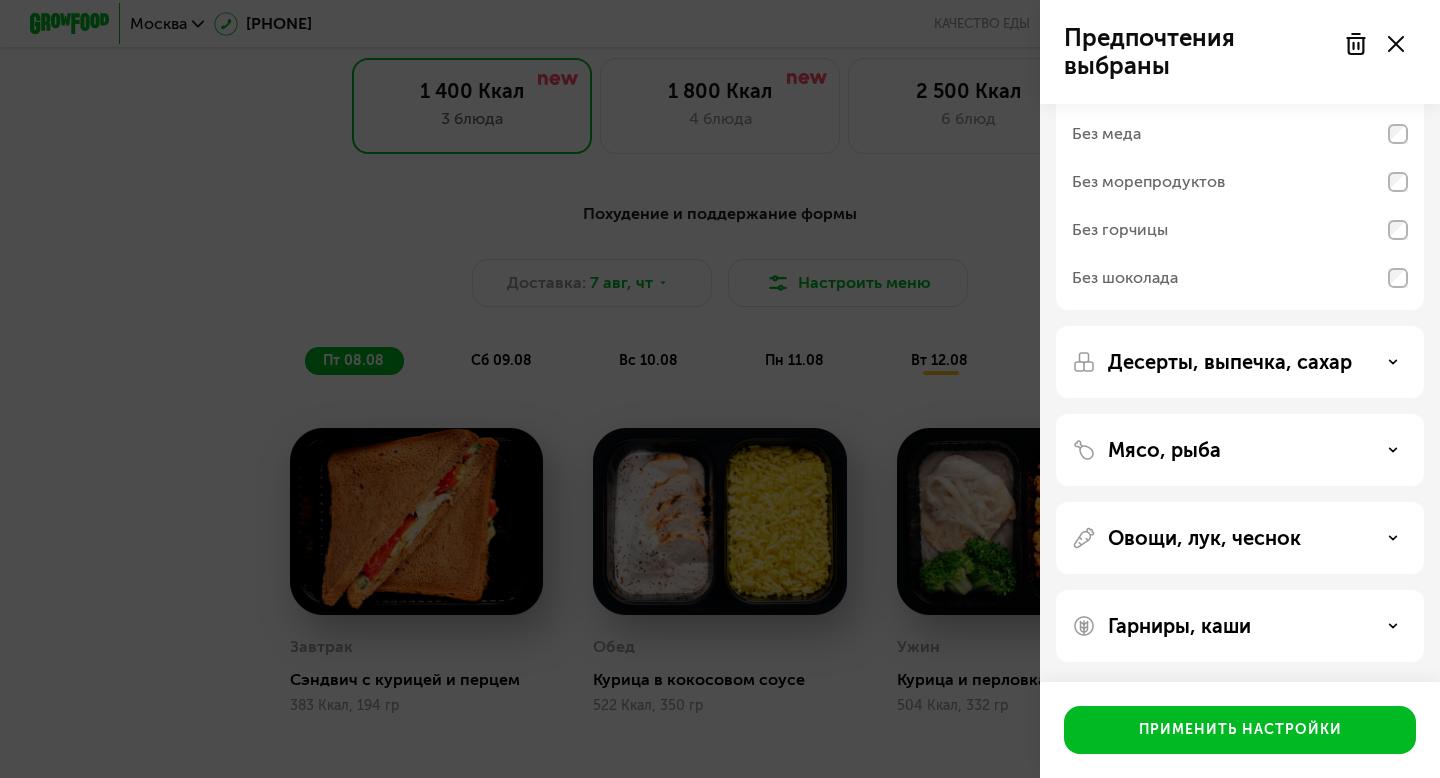 click on "Мясо, рыба" at bounding box center (1240, 450) 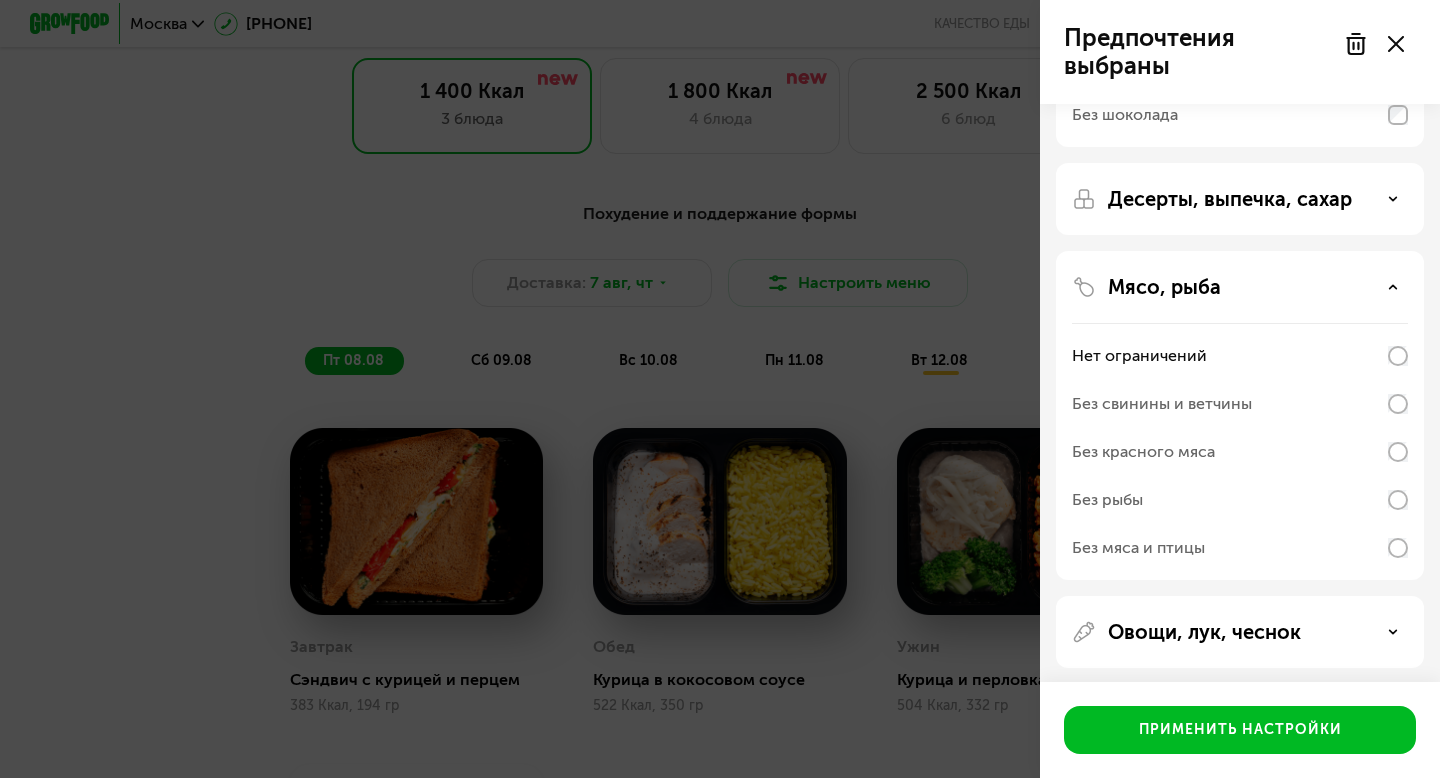 scroll, scrollTop: 349, scrollLeft: 0, axis: vertical 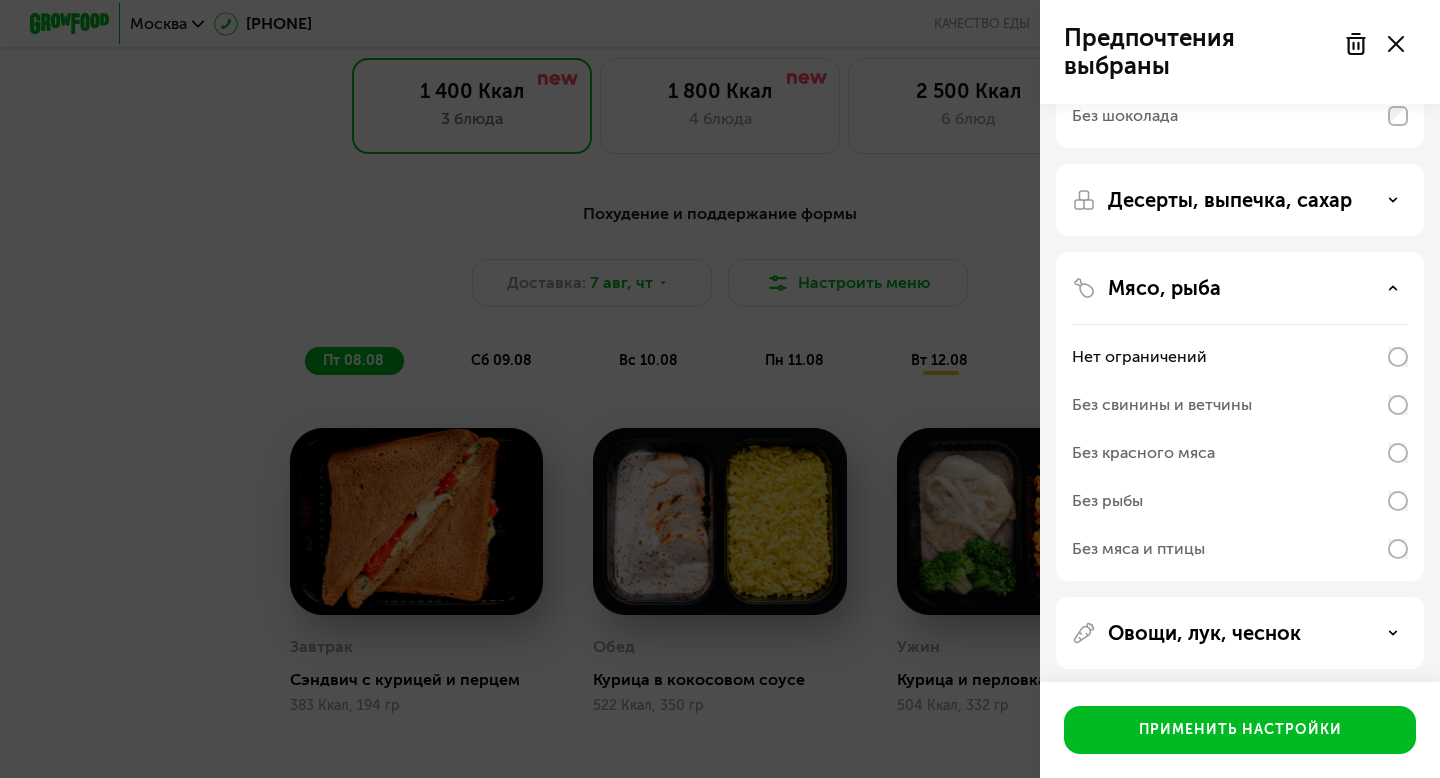 click 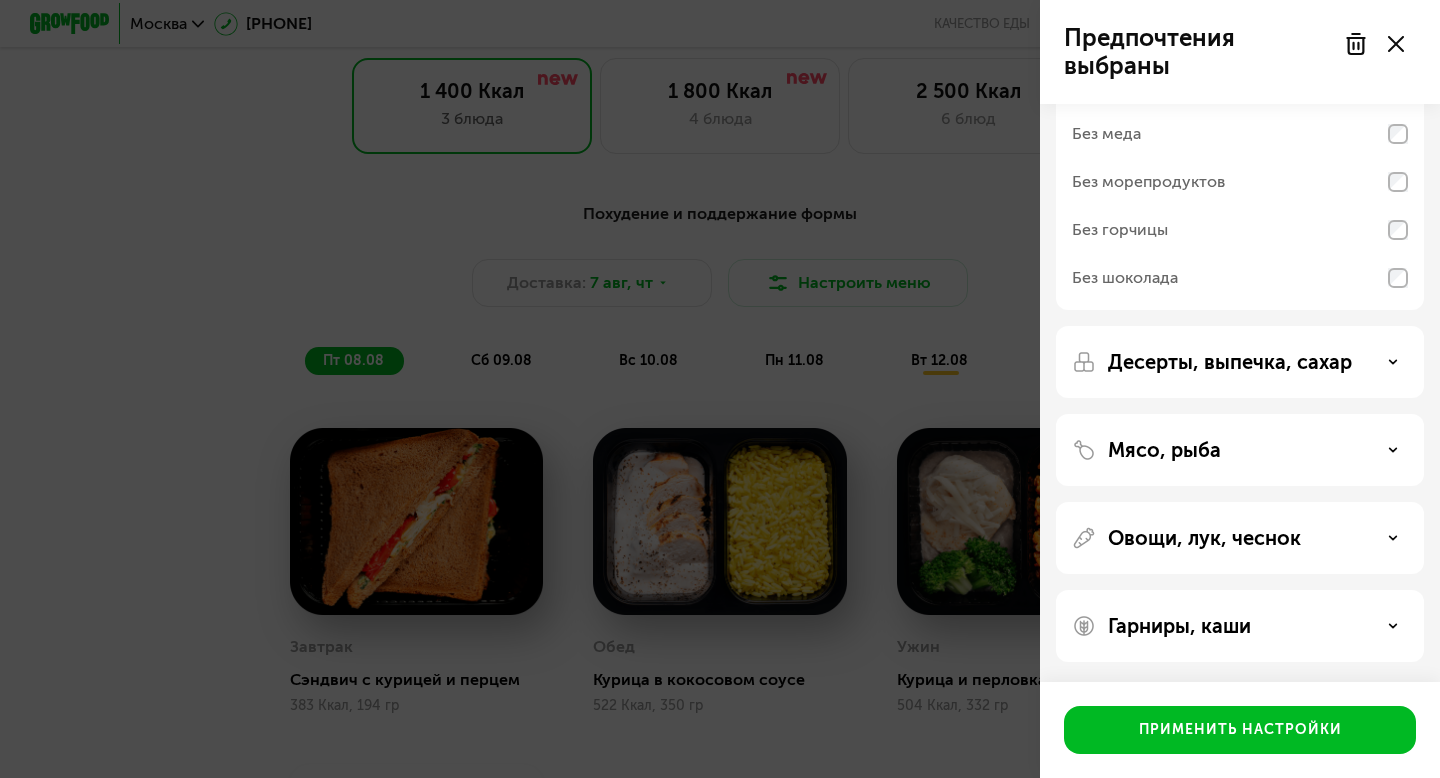 click on "Мясо, рыба" 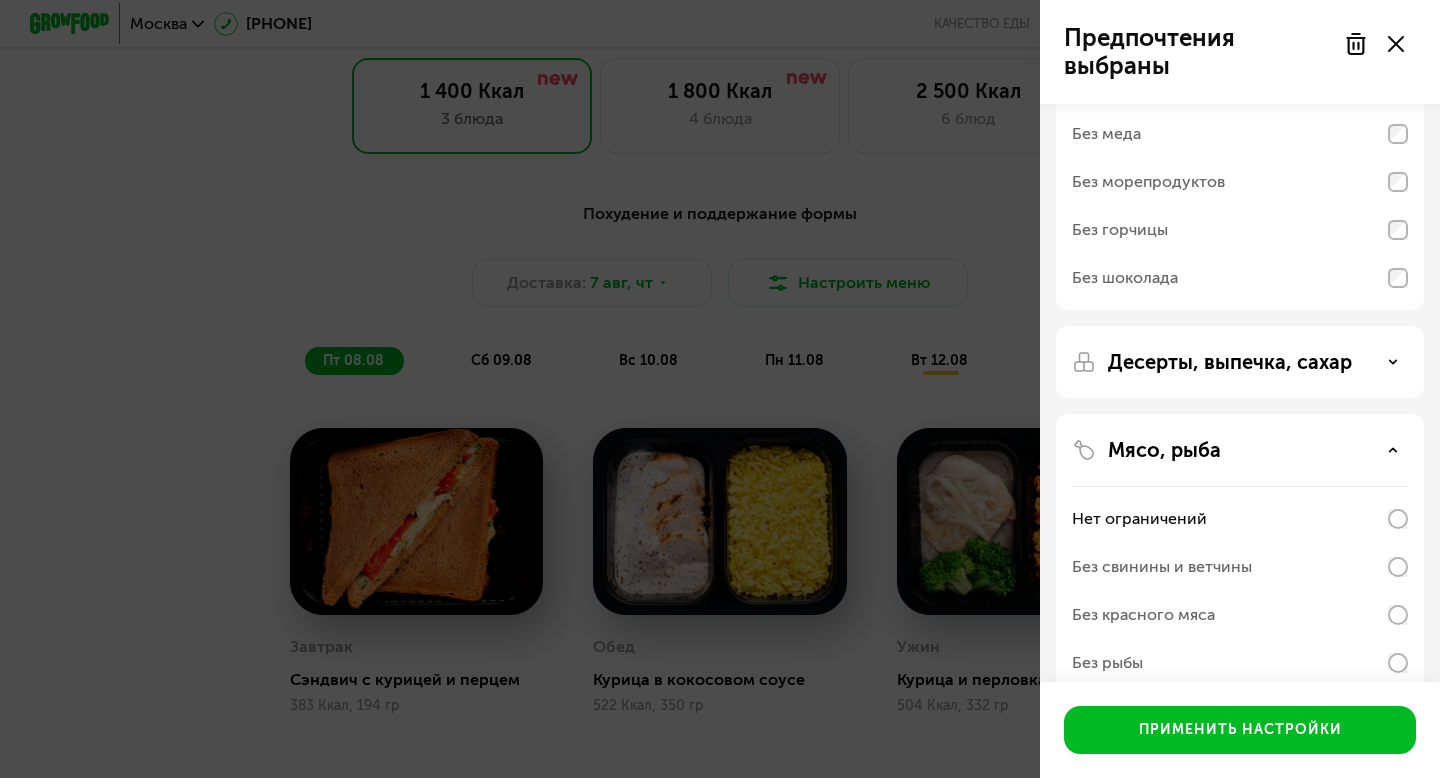 scroll, scrollTop: 349, scrollLeft: 0, axis: vertical 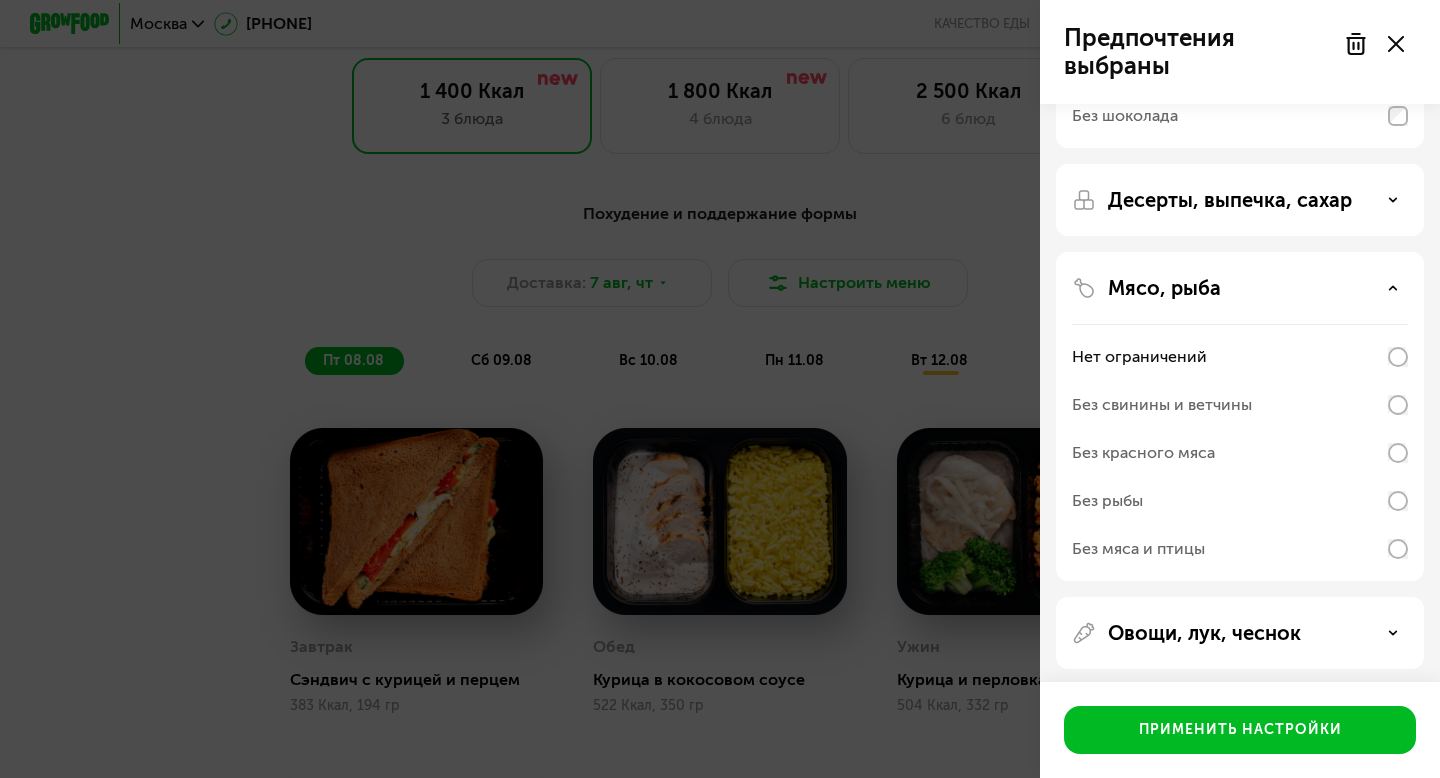 click 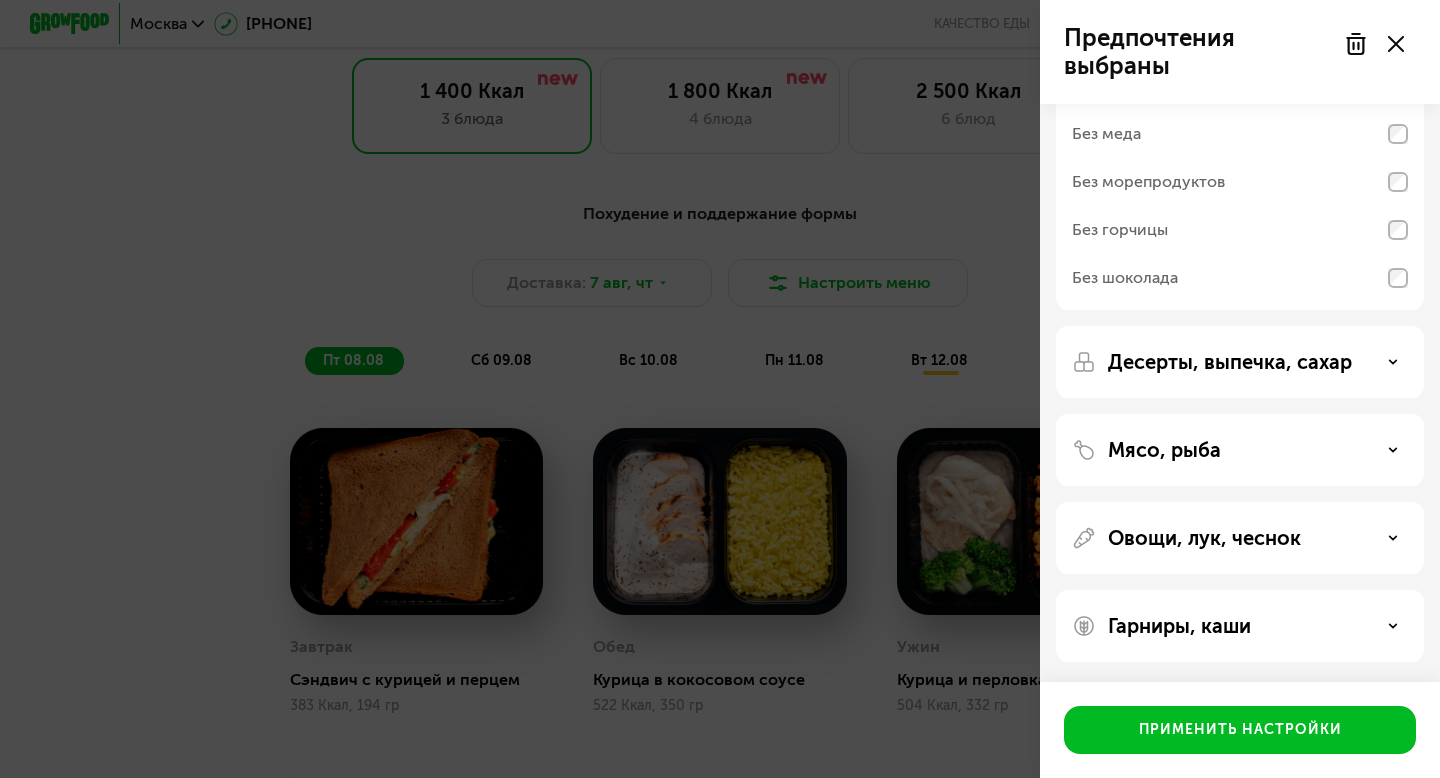 click on "Гарниры, каши" at bounding box center (1179, 626) 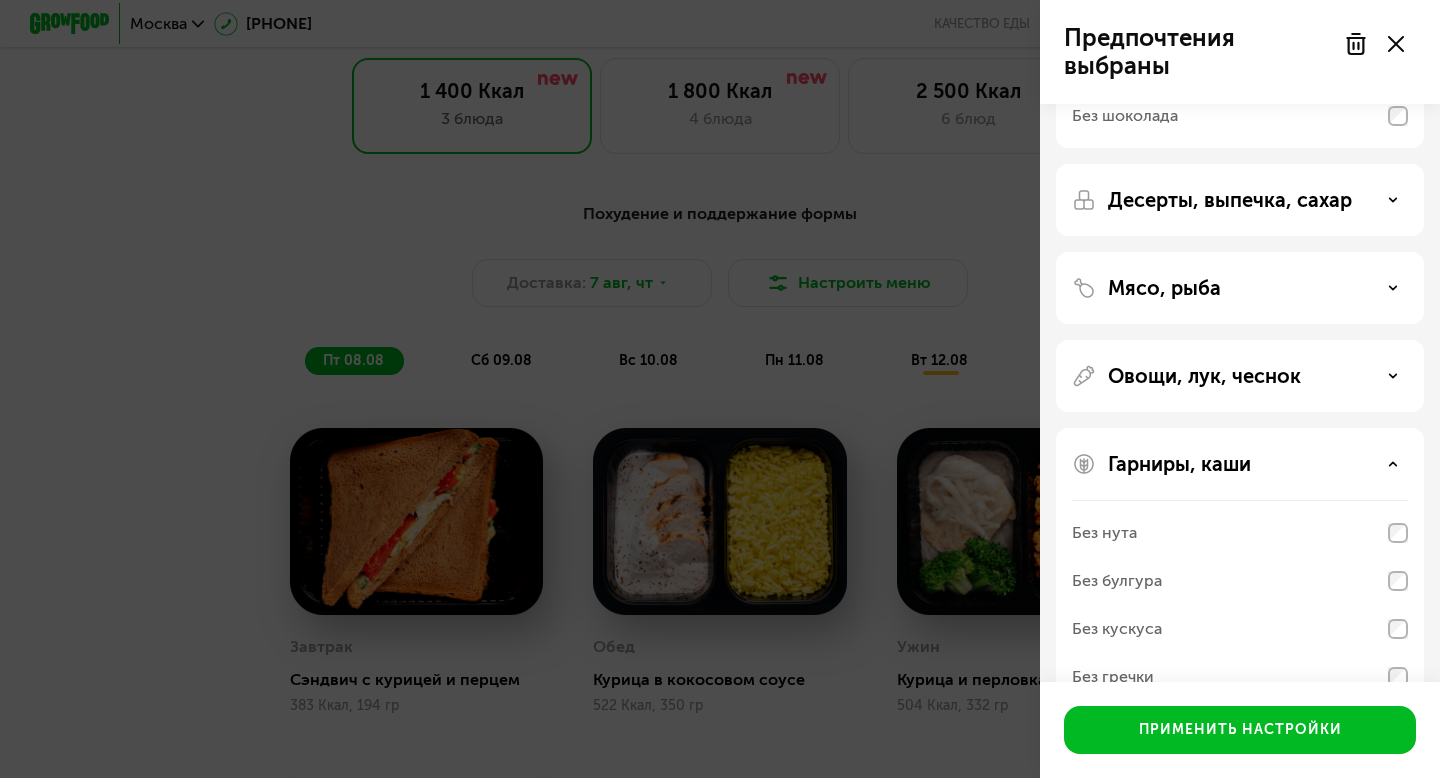 scroll, scrollTop: 444, scrollLeft: 0, axis: vertical 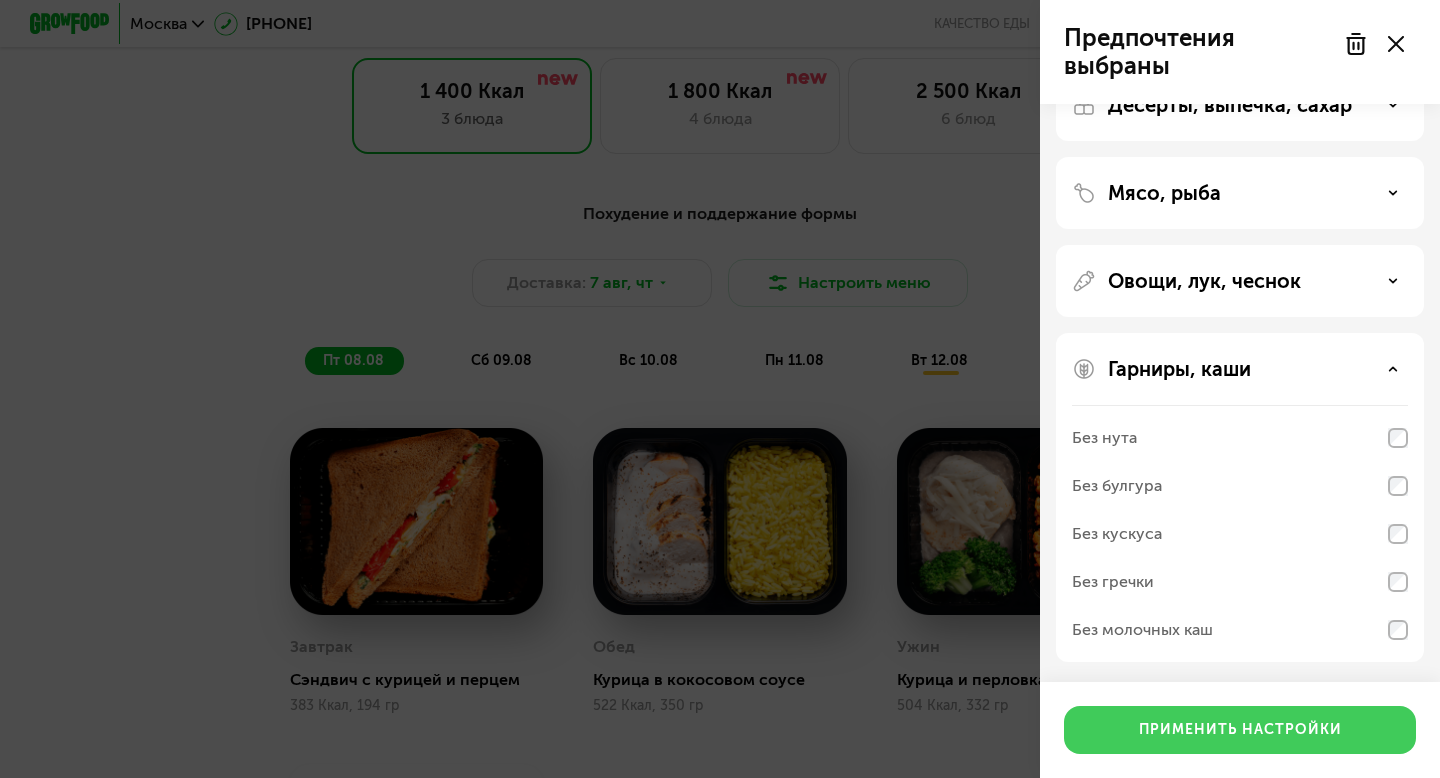 click on "Применить настройки" at bounding box center [1240, 730] 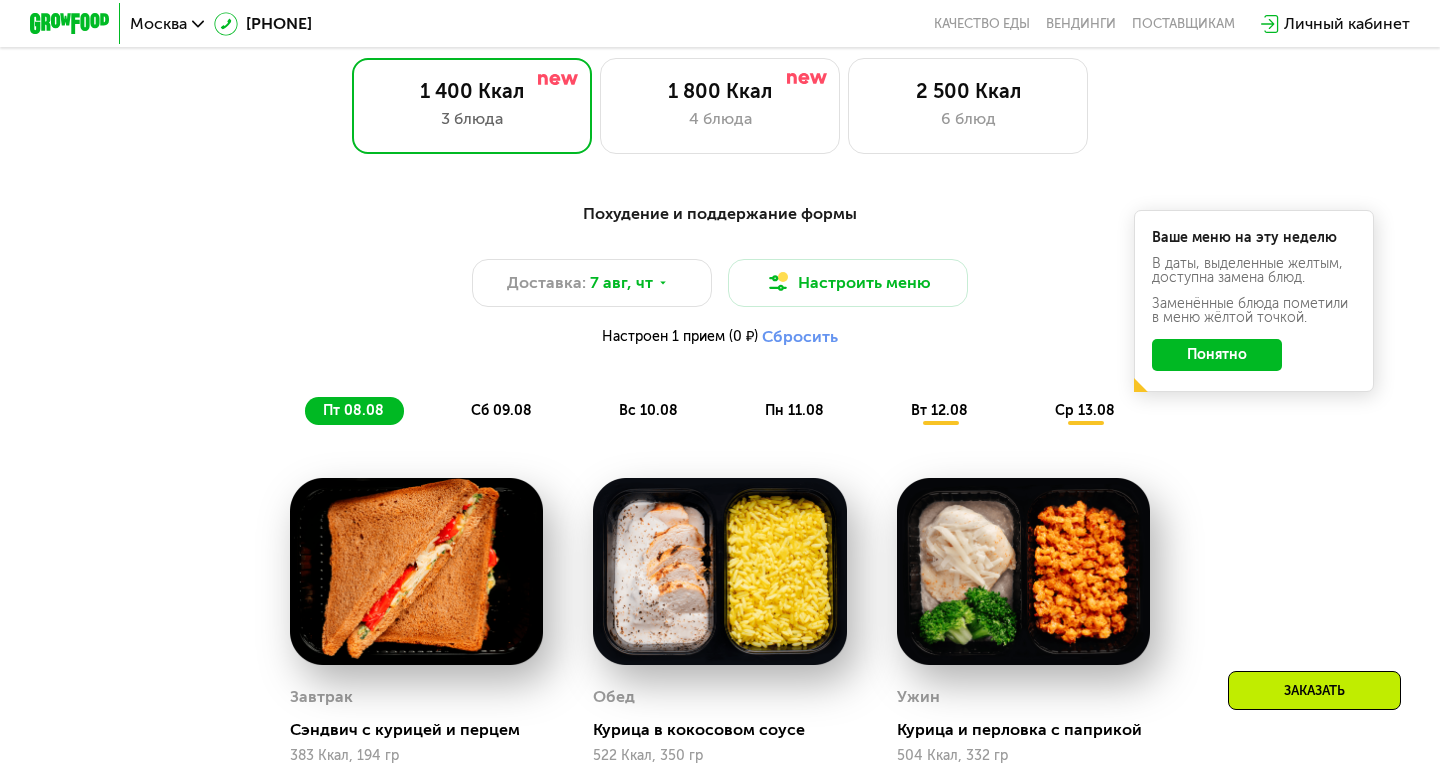 click on "Ваше меню на эту неделю В даты, выделенные желтым, доступна замена блюд. Заменённые блюда пометили в меню жёлтой точкой.  Понятно" at bounding box center [1254, 301] 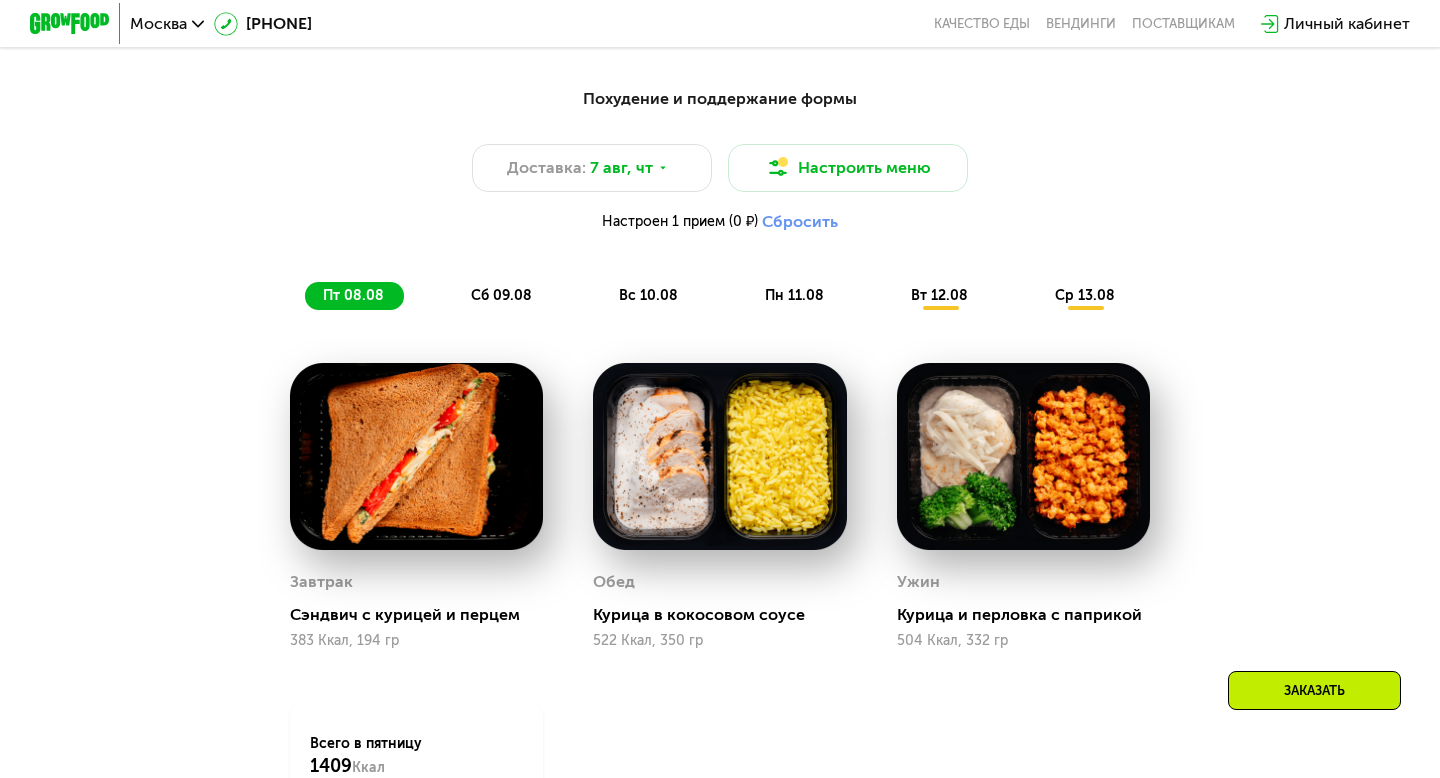 scroll, scrollTop: 998, scrollLeft: 0, axis: vertical 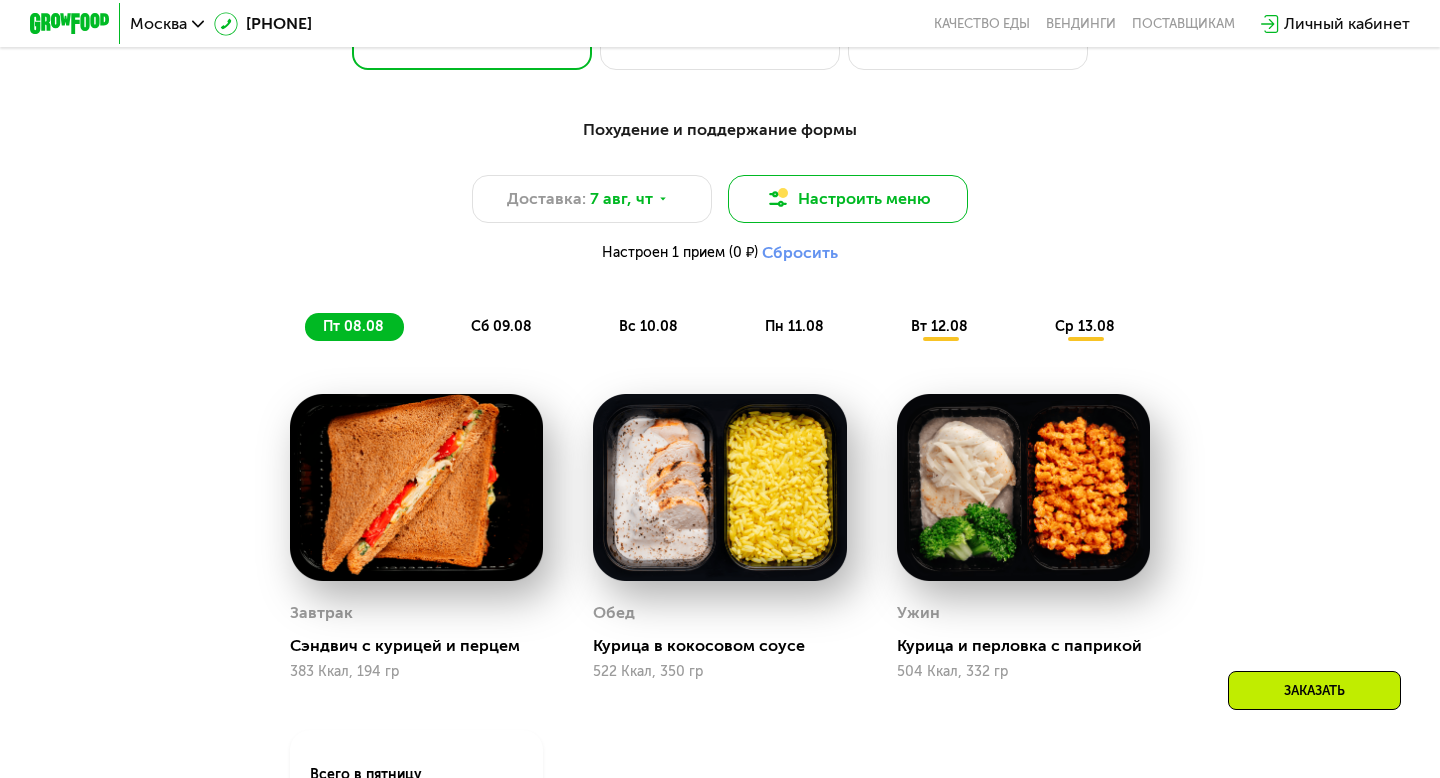 click on "Настроить меню" at bounding box center (848, 199) 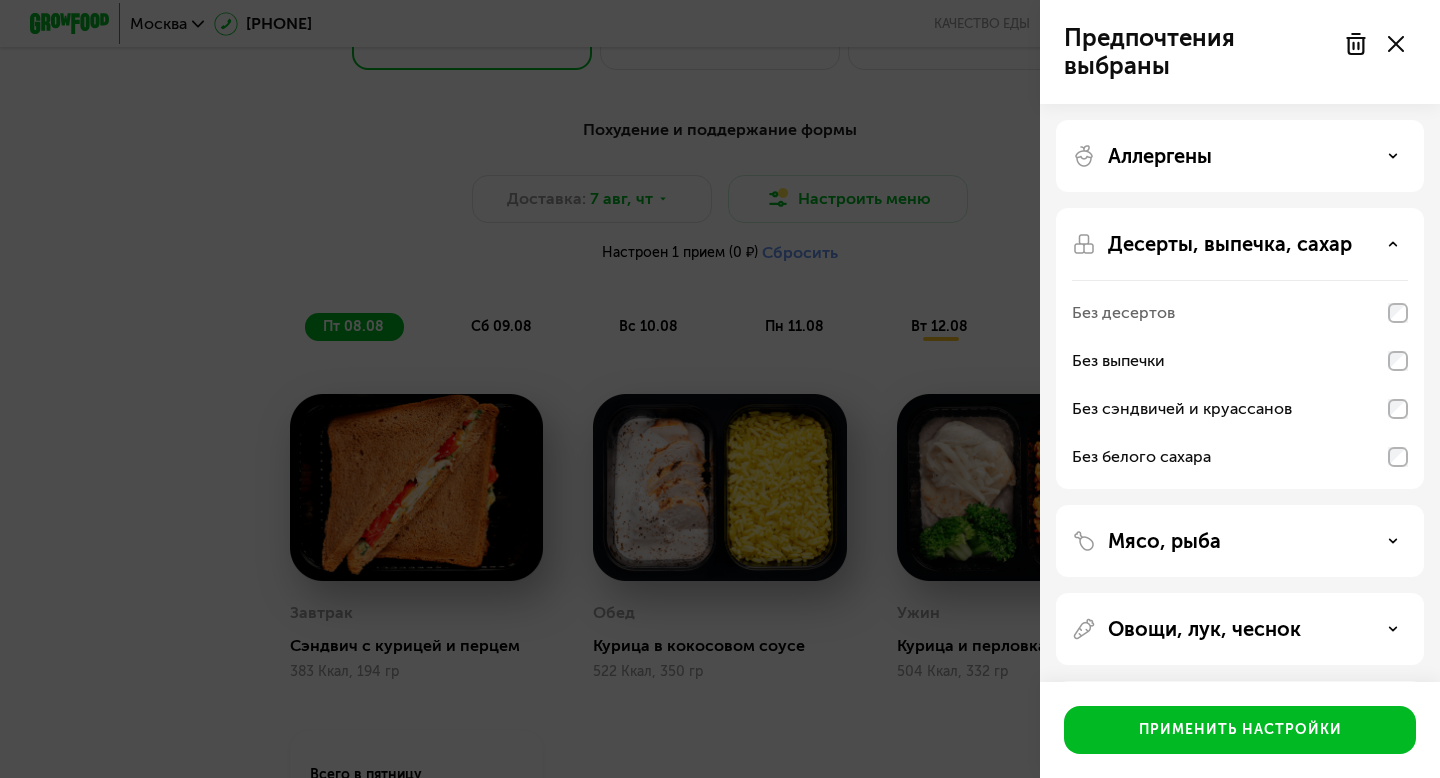 click on "Аллергены" 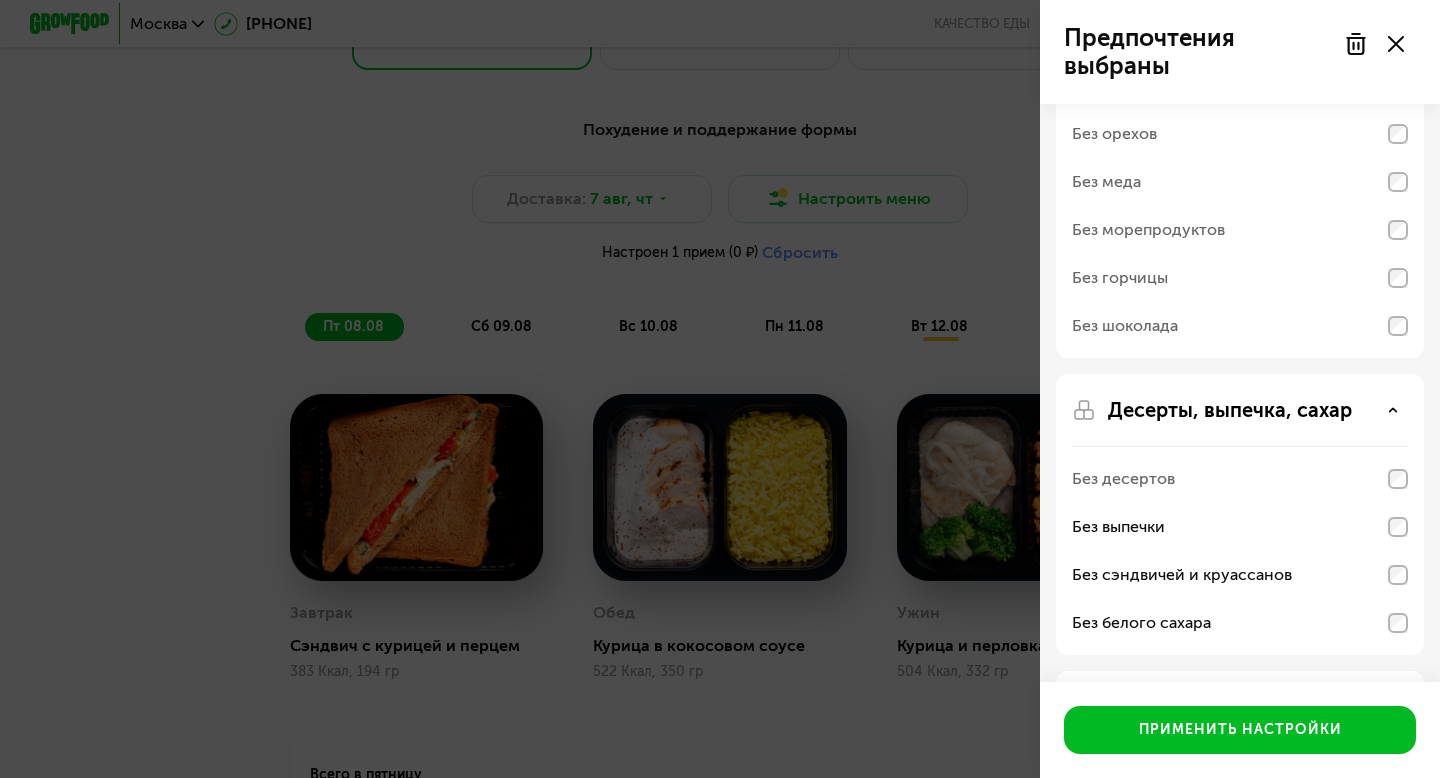 scroll, scrollTop: 0, scrollLeft: 0, axis: both 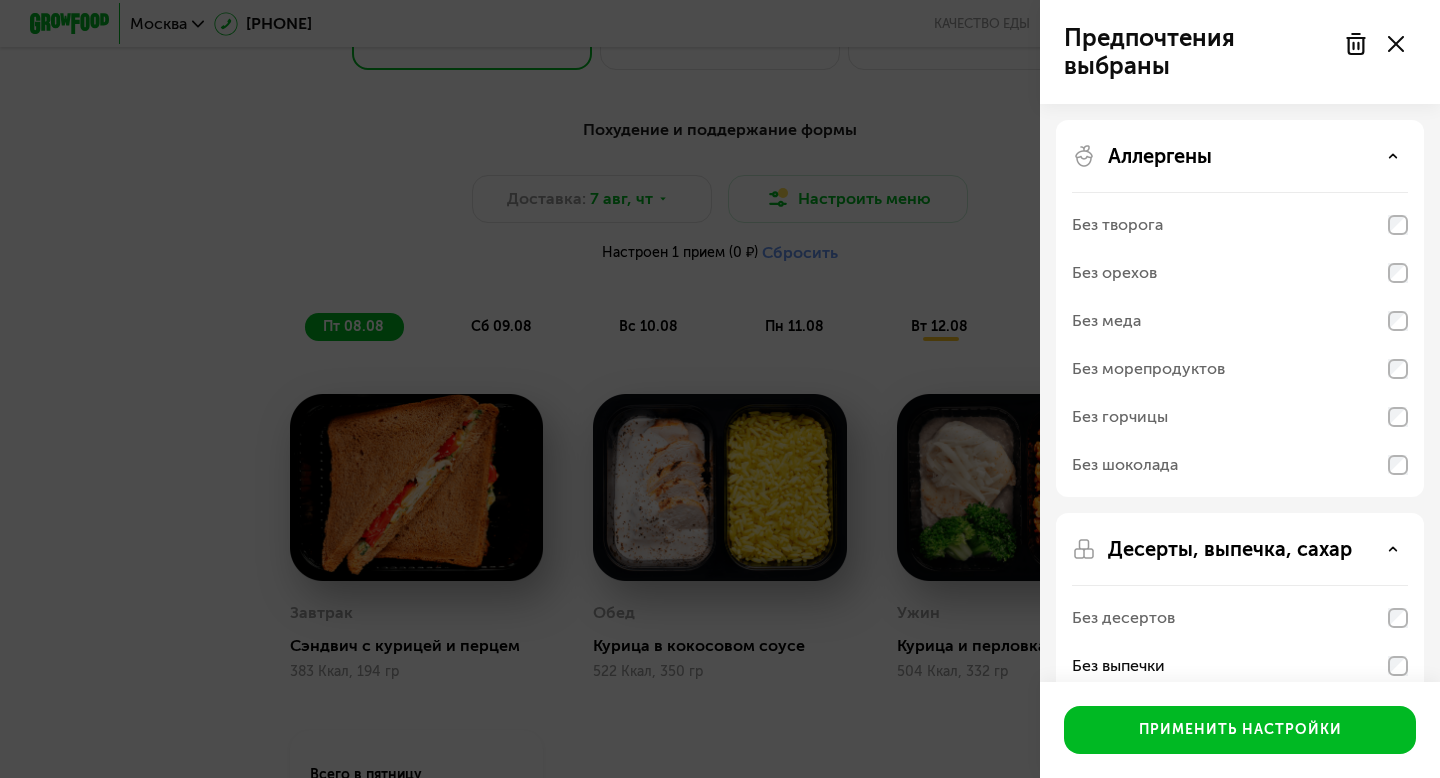 click 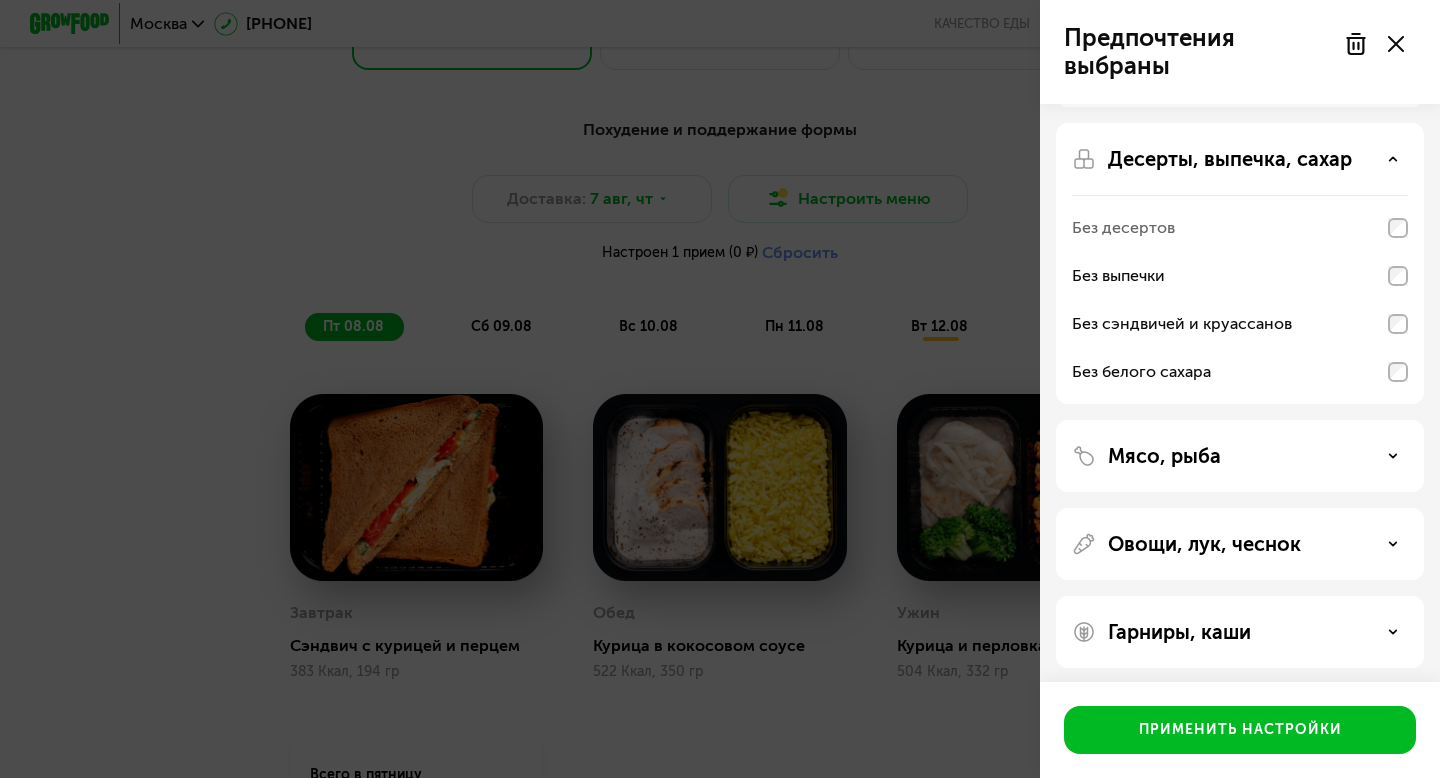 scroll, scrollTop: 91, scrollLeft: 0, axis: vertical 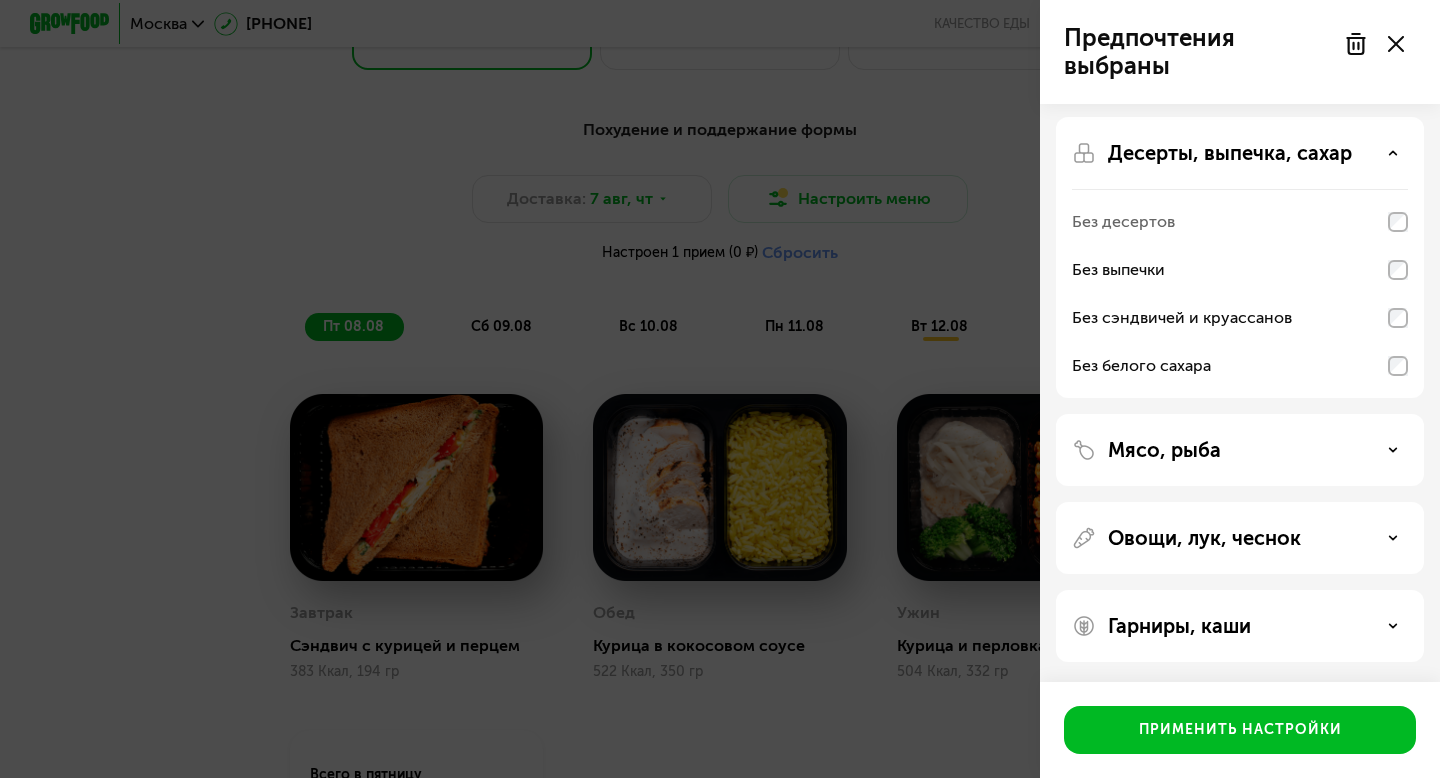 click on "Гарниры, каши" at bounding box center [1179, 626] 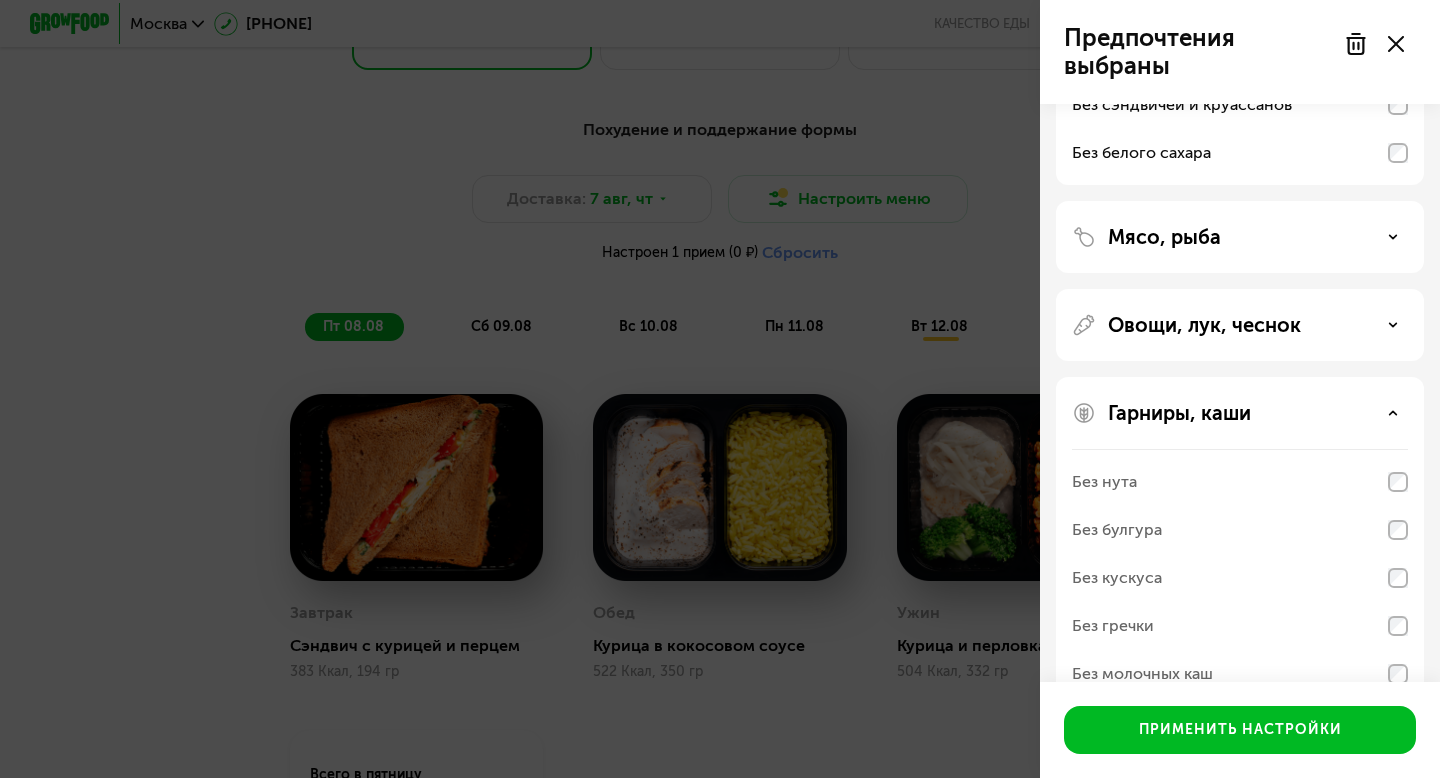 scroll, scrollTop: 348, scrollLeft: 0, axis: vertical 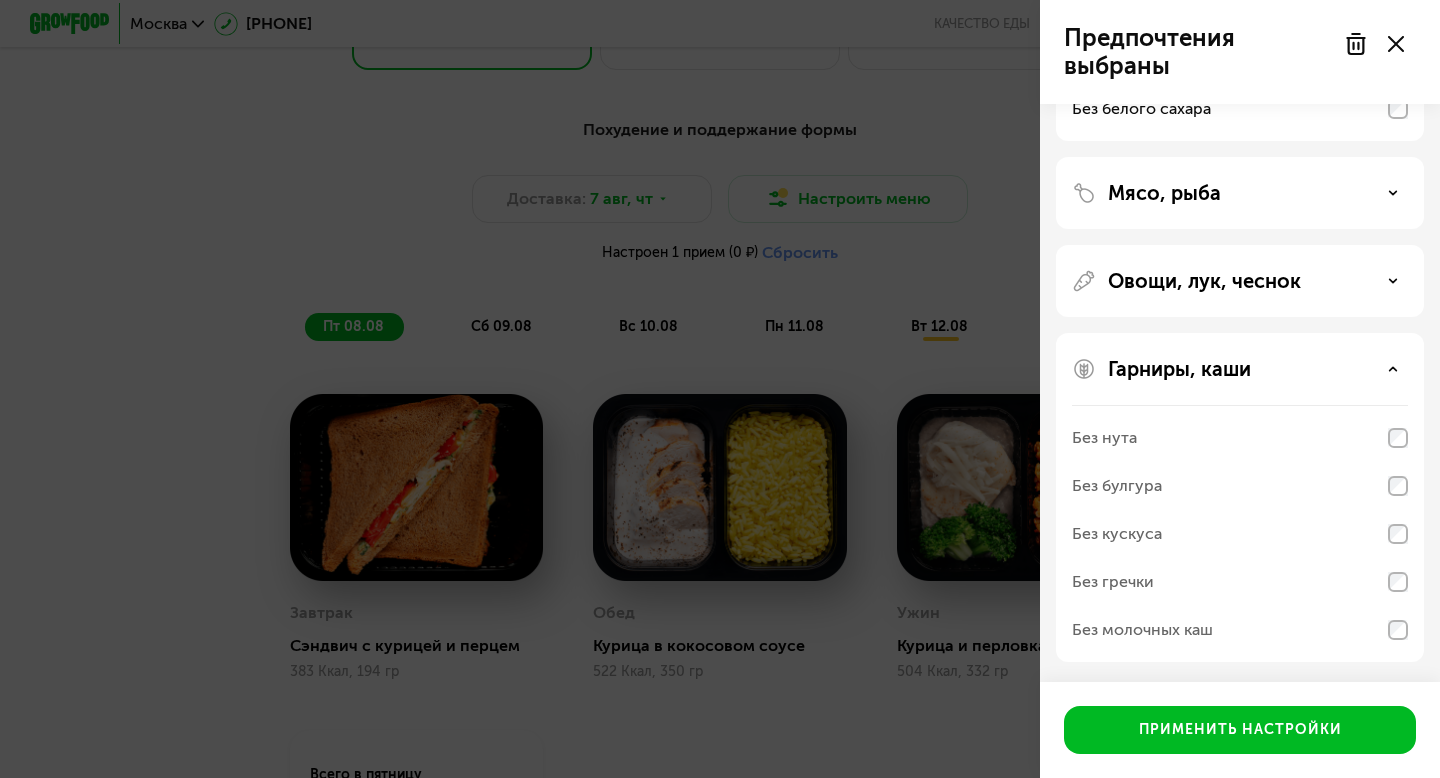 click on "Без молочных каш" at bounding box center [1142, 630] 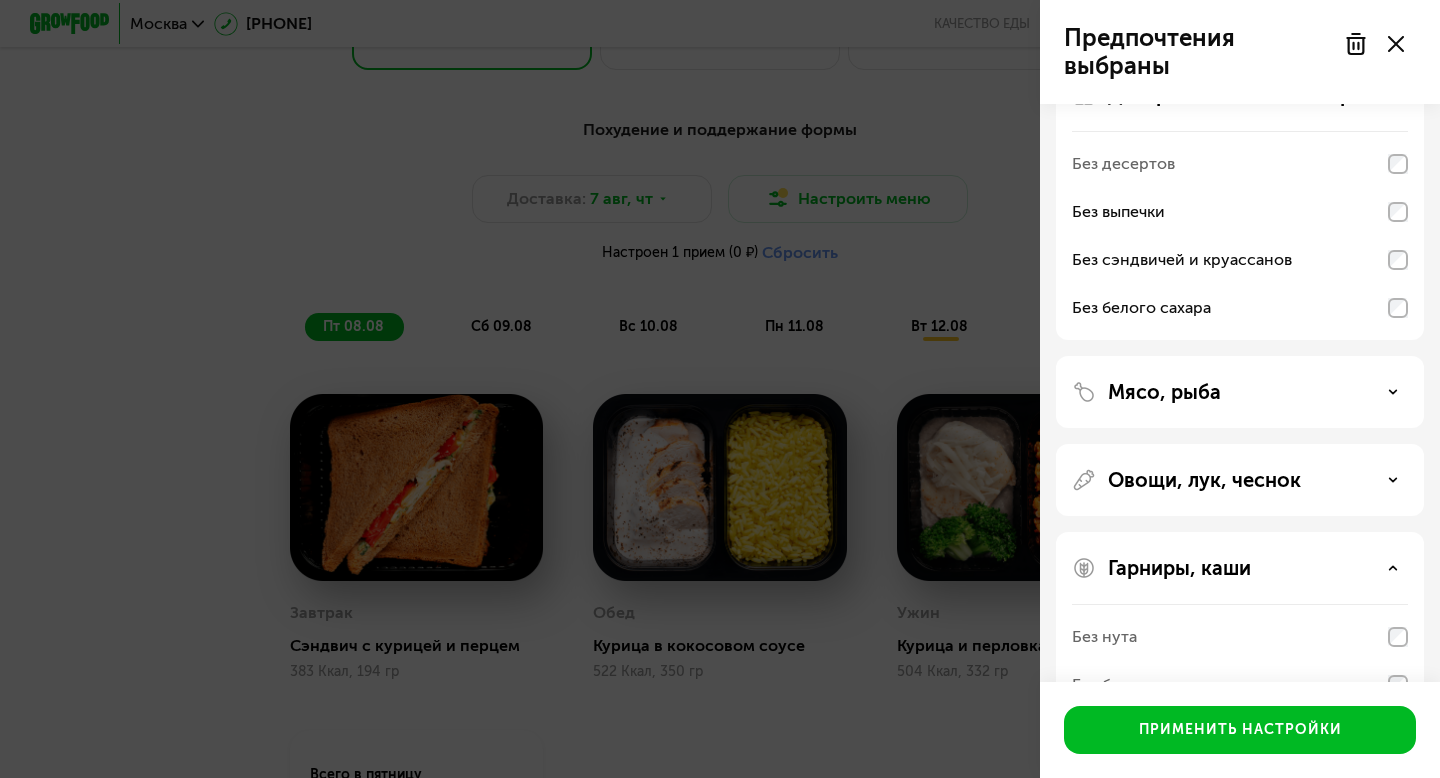 scroll, scrollTop: 31, scrollLeft: 0, axis: vertical 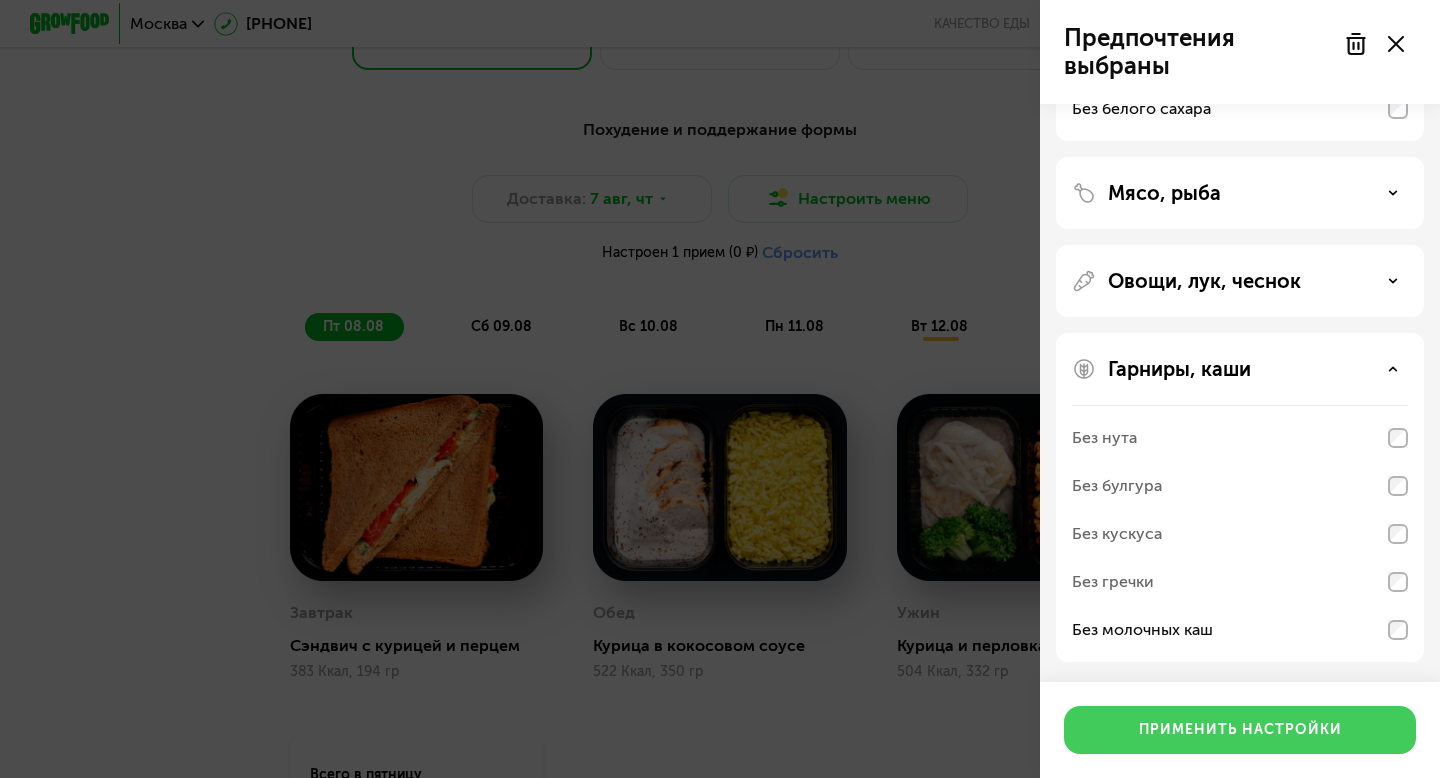 click on "Применить настройки" at bounding box center [1240, 730] 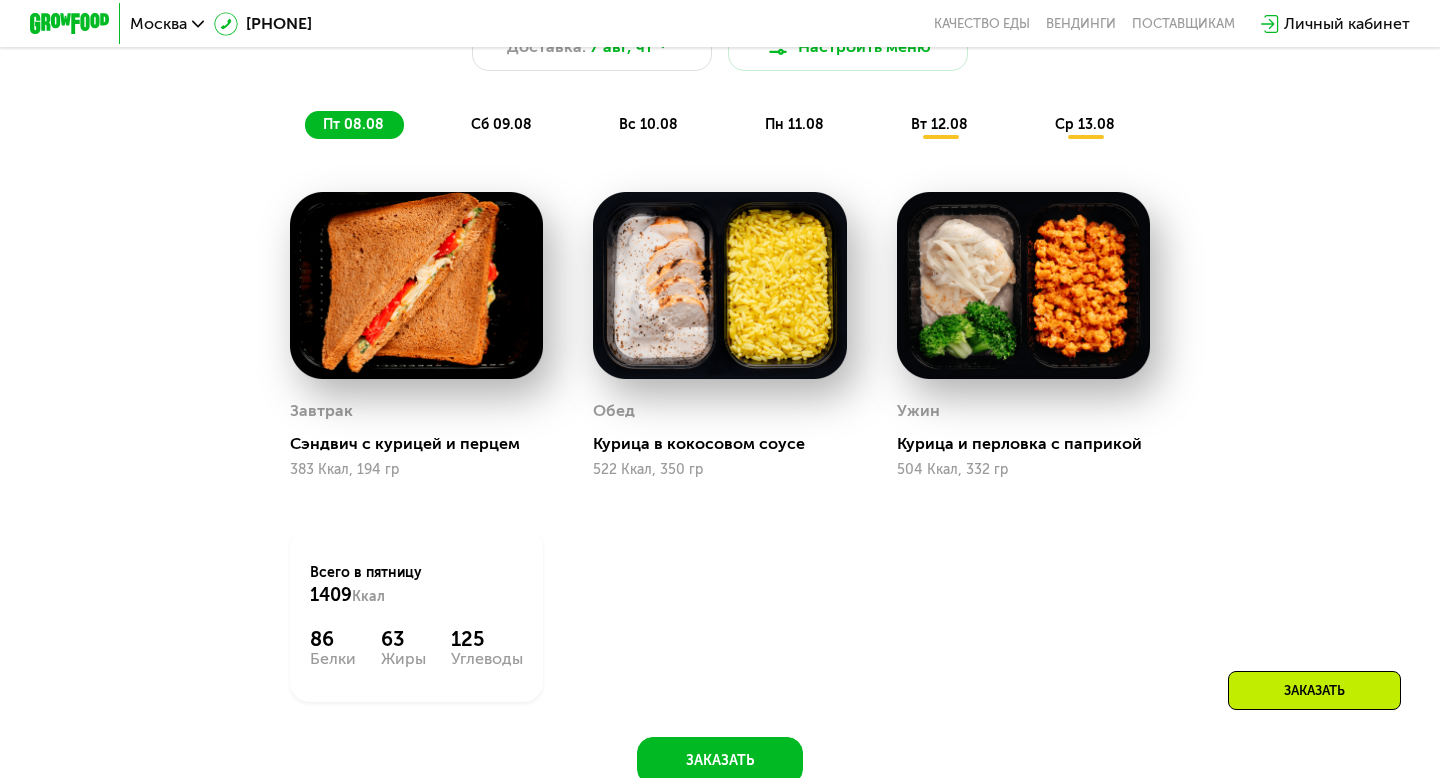 scroll, scrollTop: 1084, scrollLeft: 0, axis: vertical 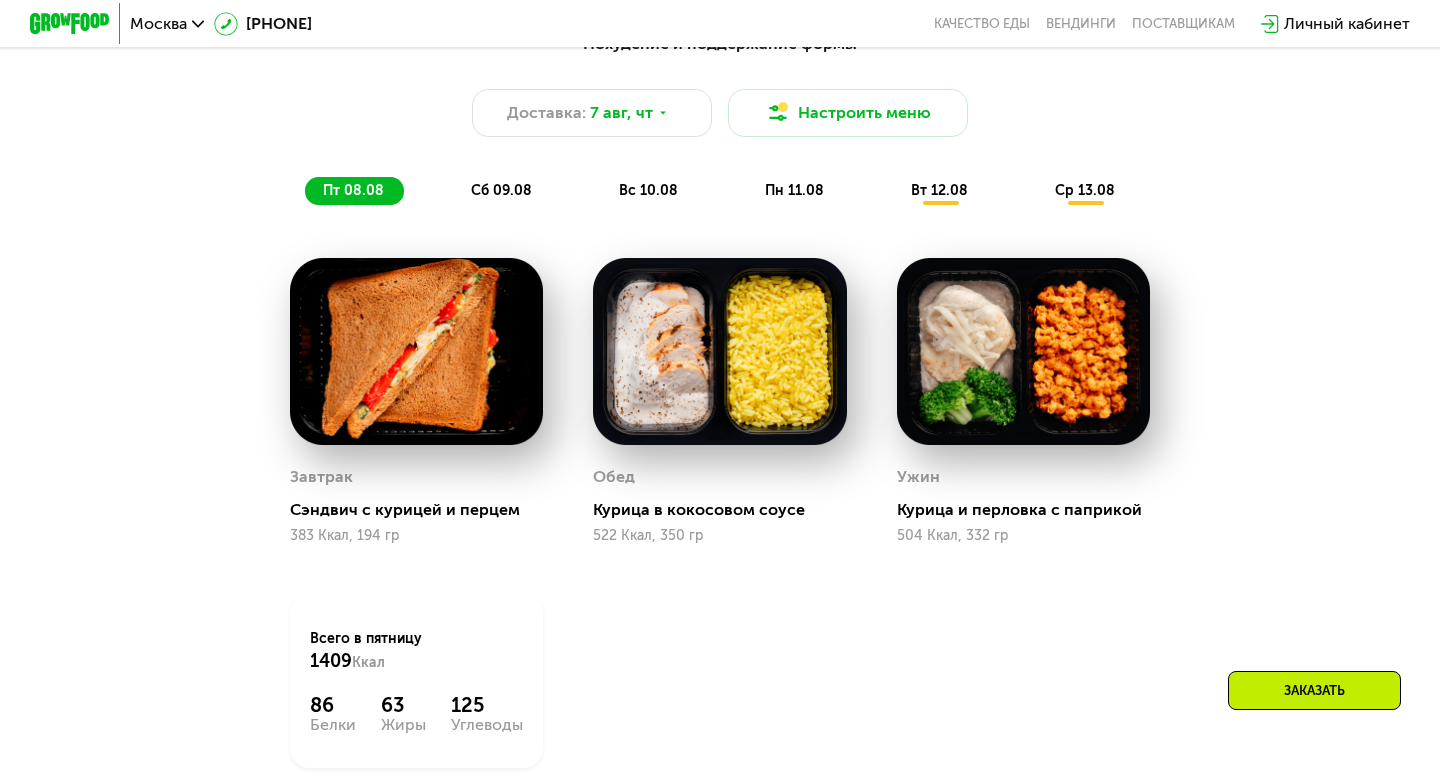 click on "сб 09.08" at bounding box center (501, 190) 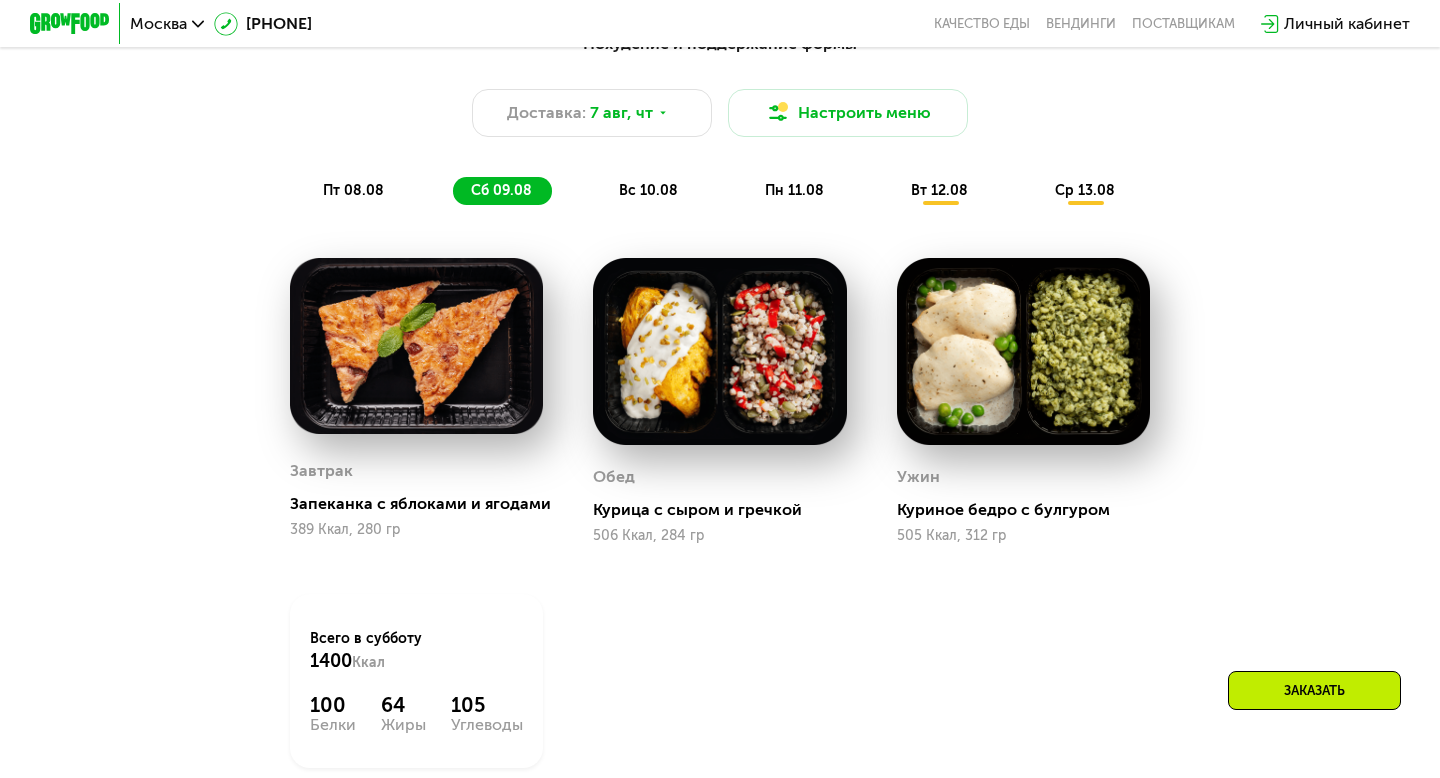 click on "вс 10.08" at bounding box center [648, 190] 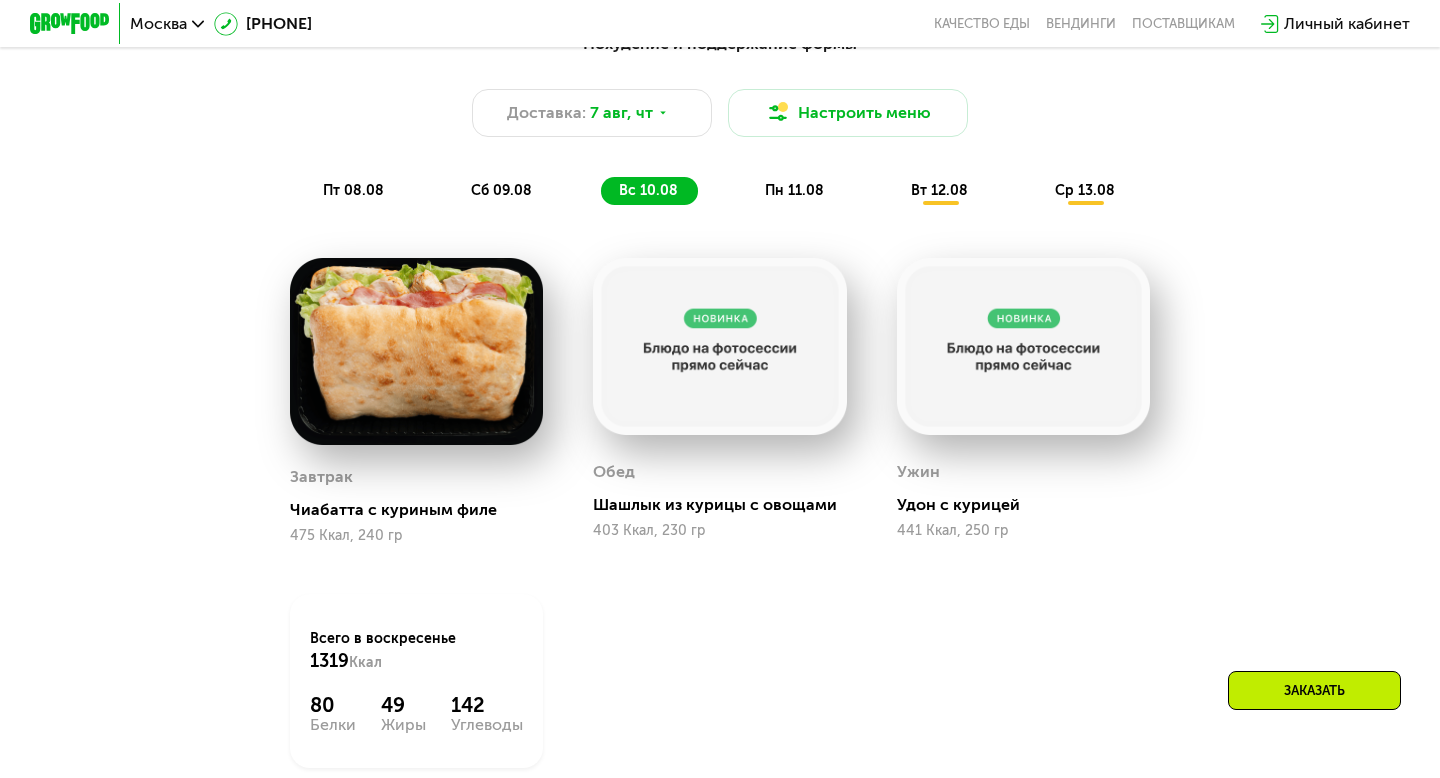 click on "пн 11.08" at bounding box center (794, 190) 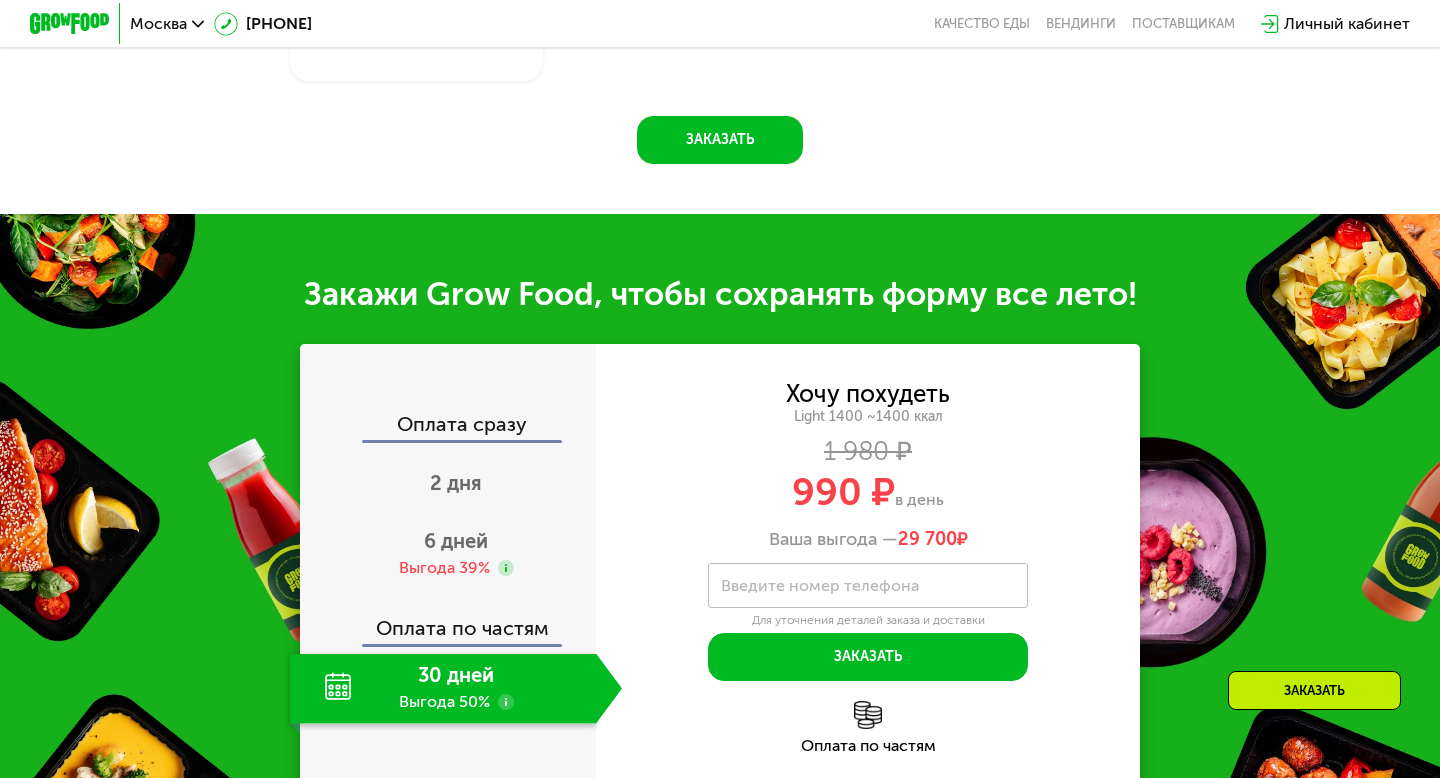 scroll, scrollTop: 1896, scrollLeft: 0, axis: vertical 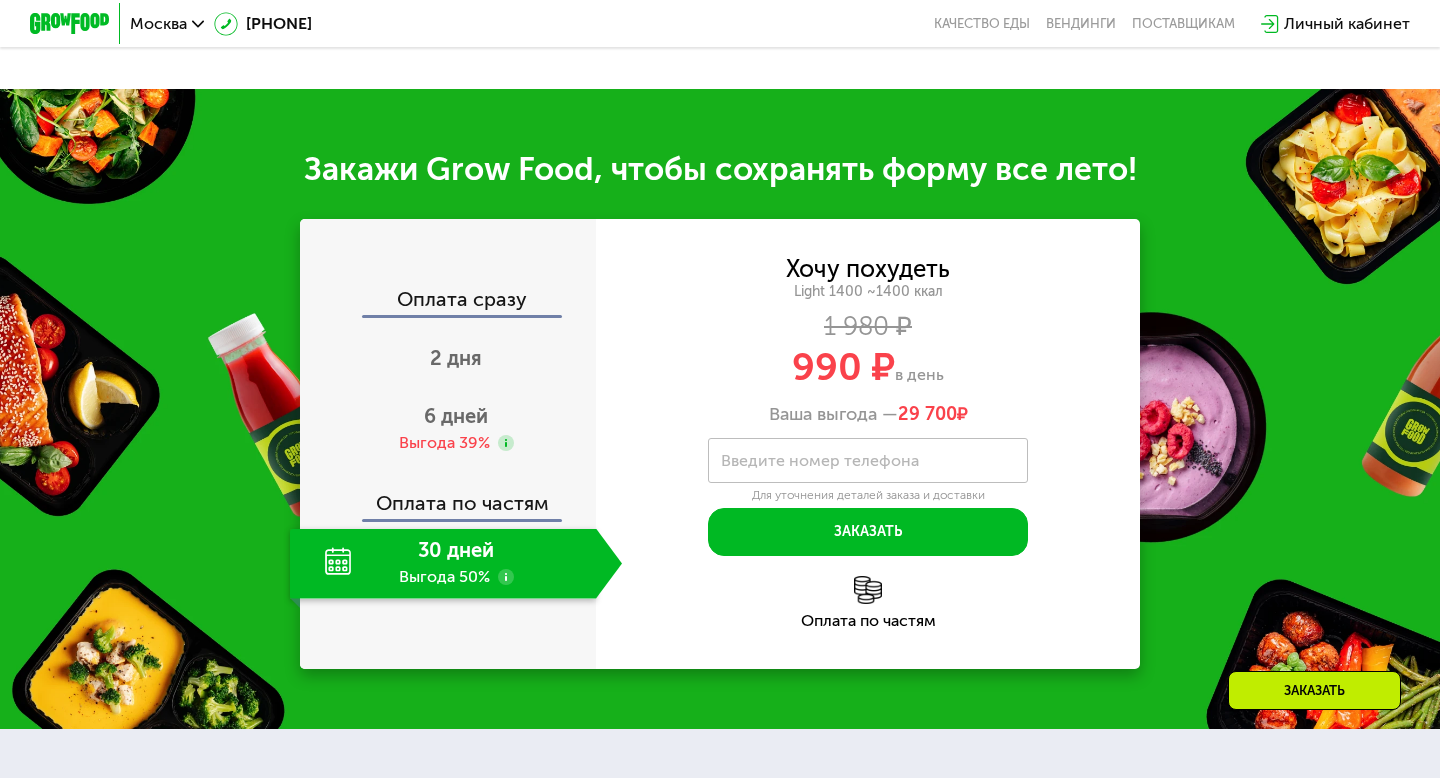 click on "30 дней Выгода 50%" 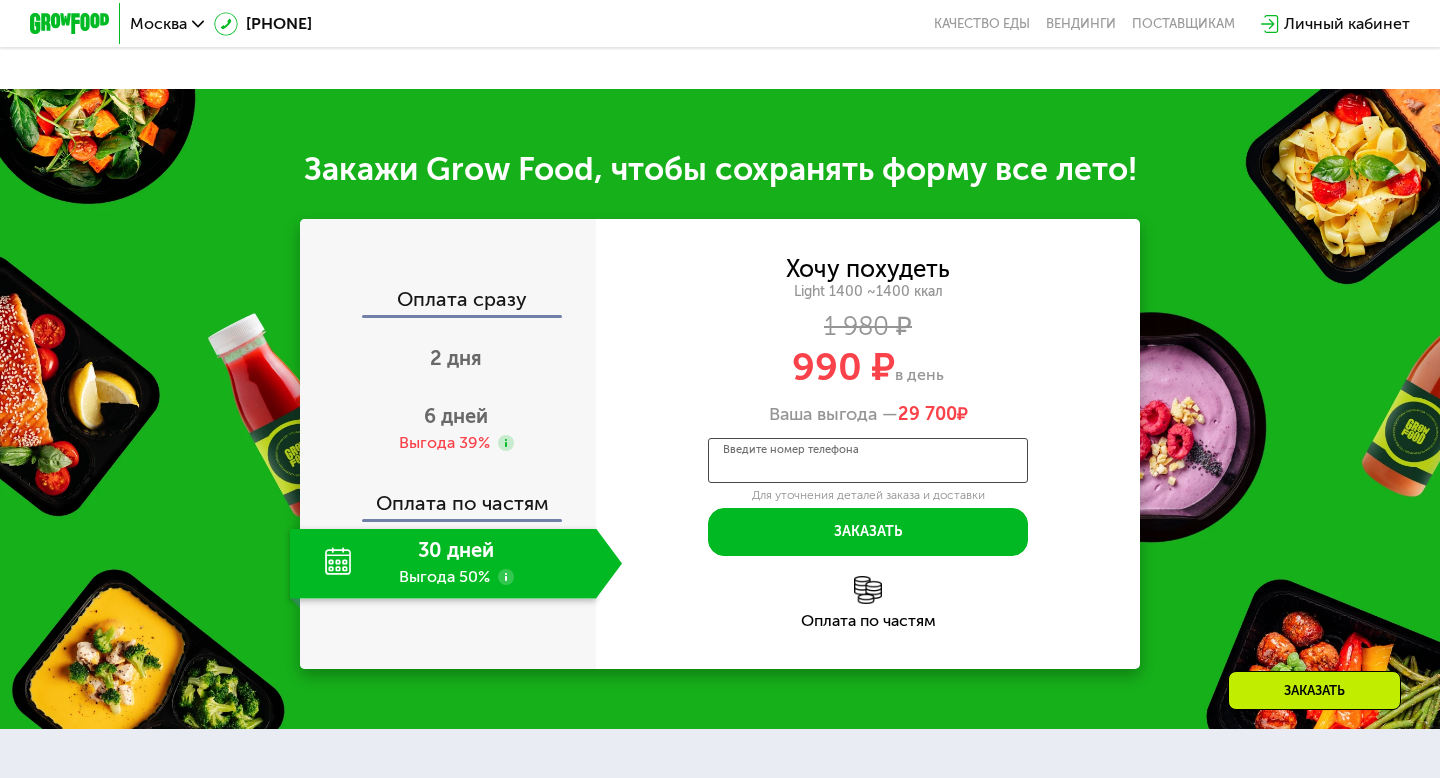 click on "Введите номер телефона" at bounding box center [868, 460] 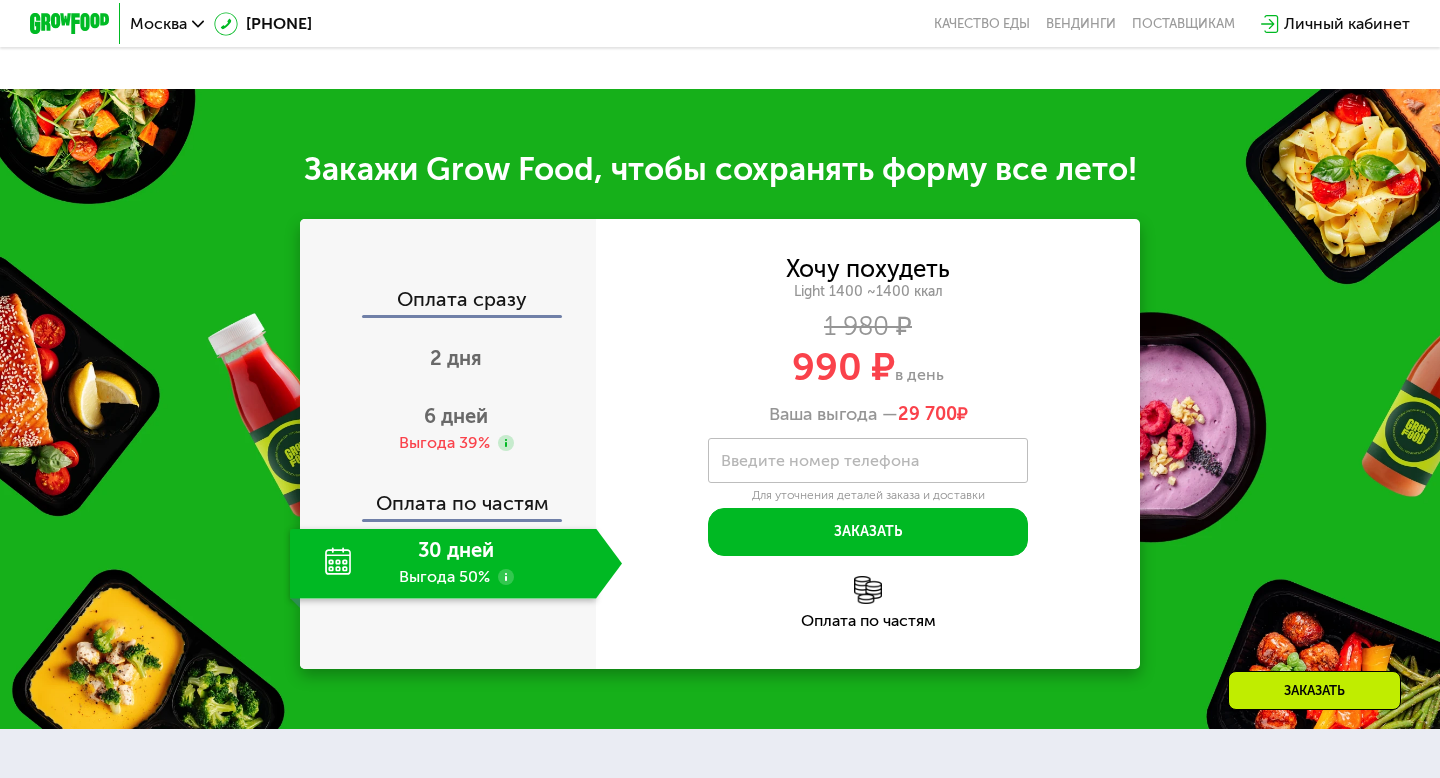 click on "990 ₽" at bounding box center (843, 367) 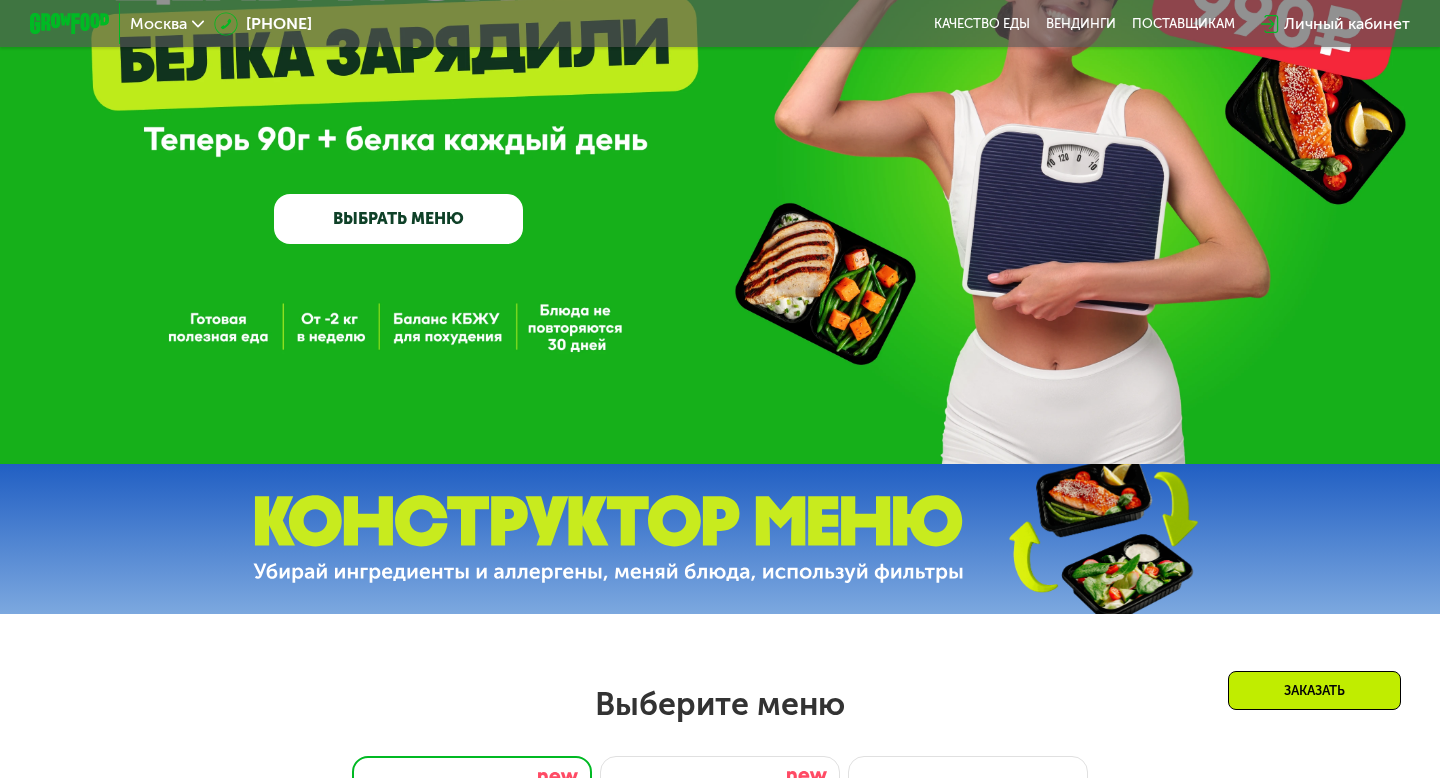 scroll, scrollTop: 14, scrollLeft: 0, axis: vertical 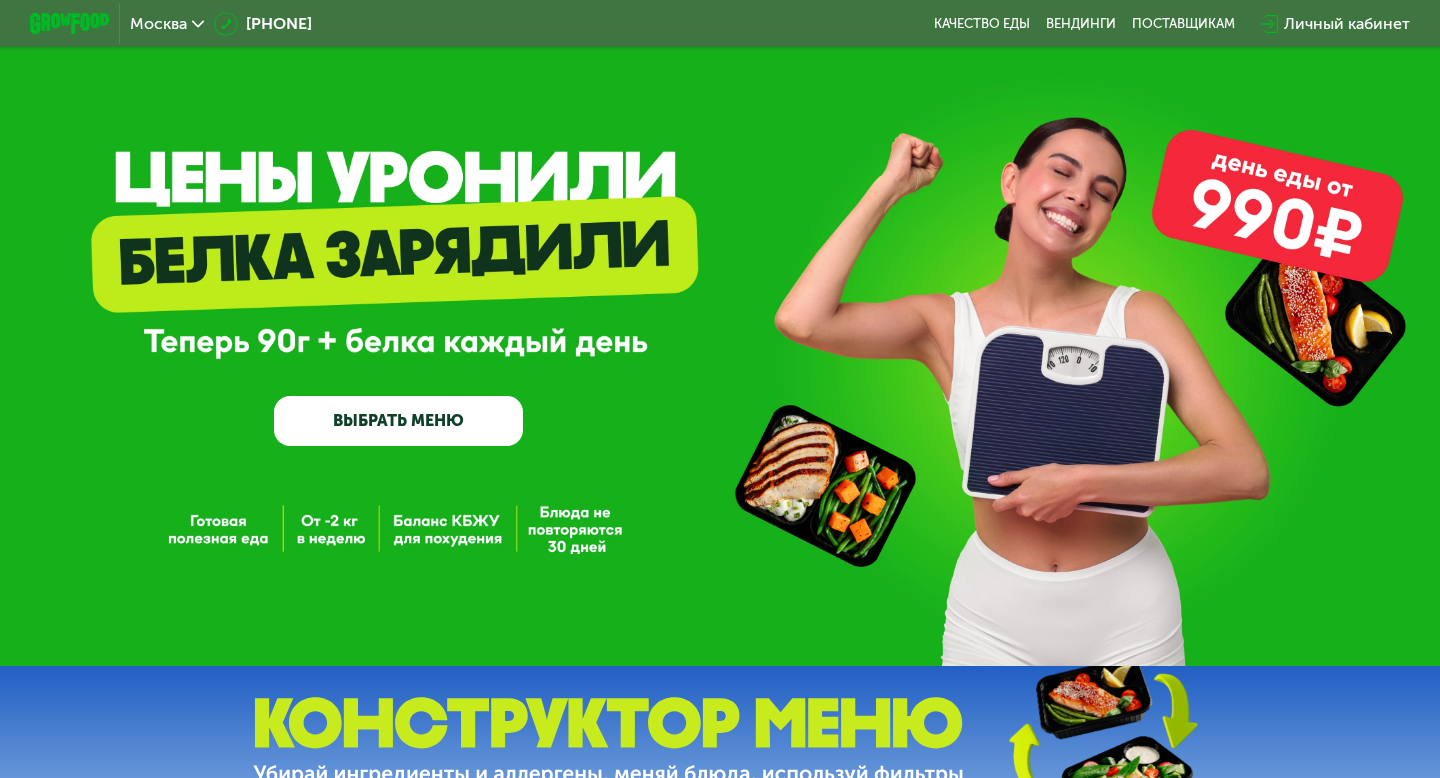 click on "ВЫБРАТЬ МЕНЮ" at bounding box center (398, 421) 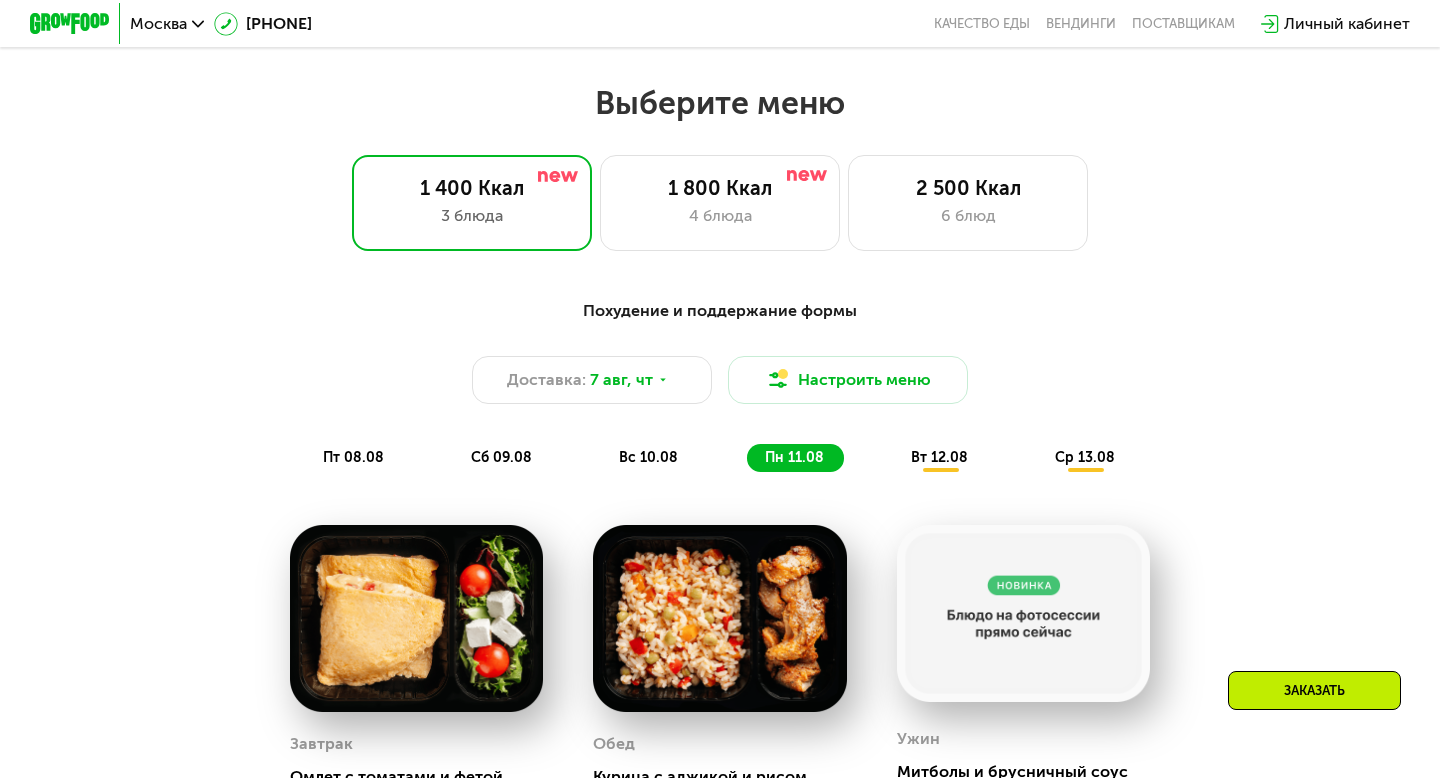 scroll, scrollTop: 853, scrollLeft: 0, axis: vertical 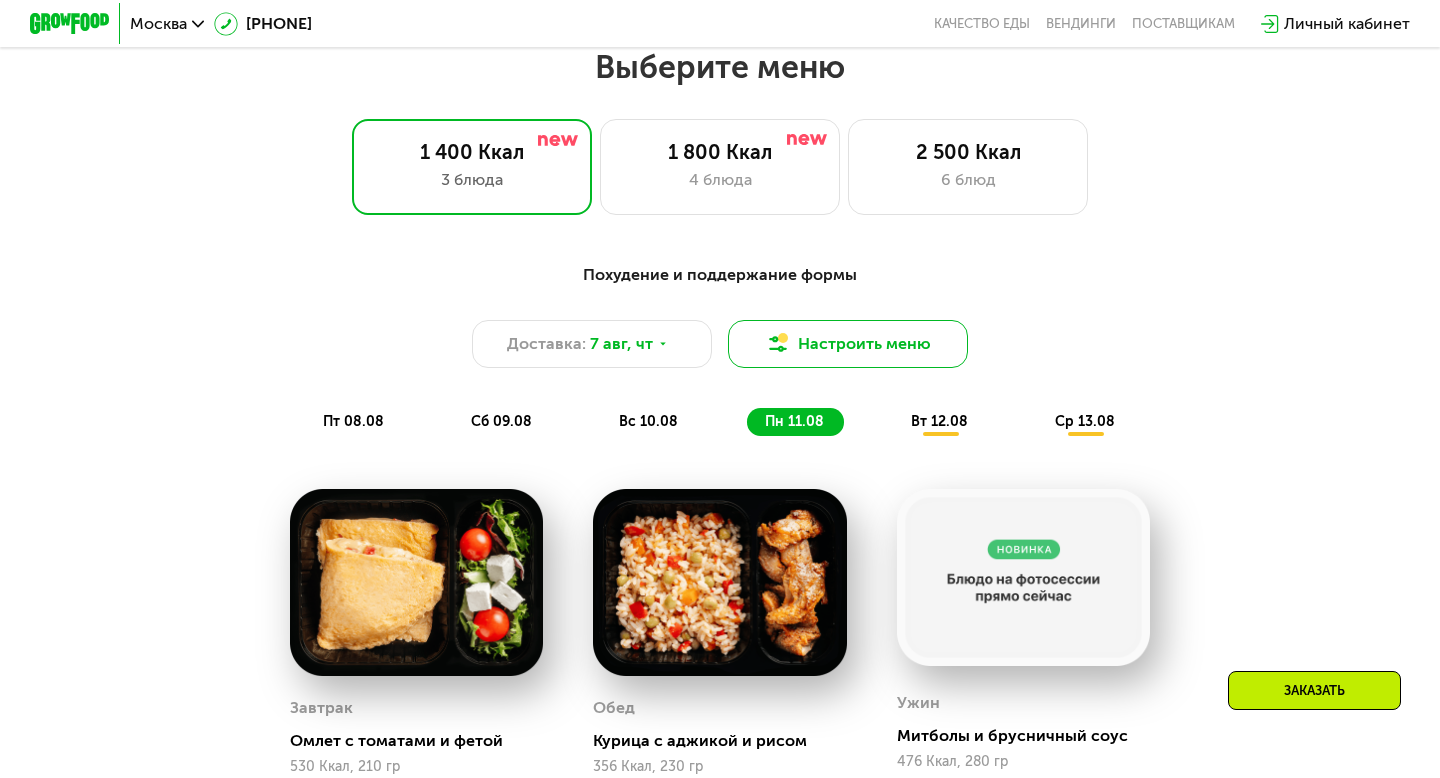 click on "Настроить меню" at bounding box center (848, 344) 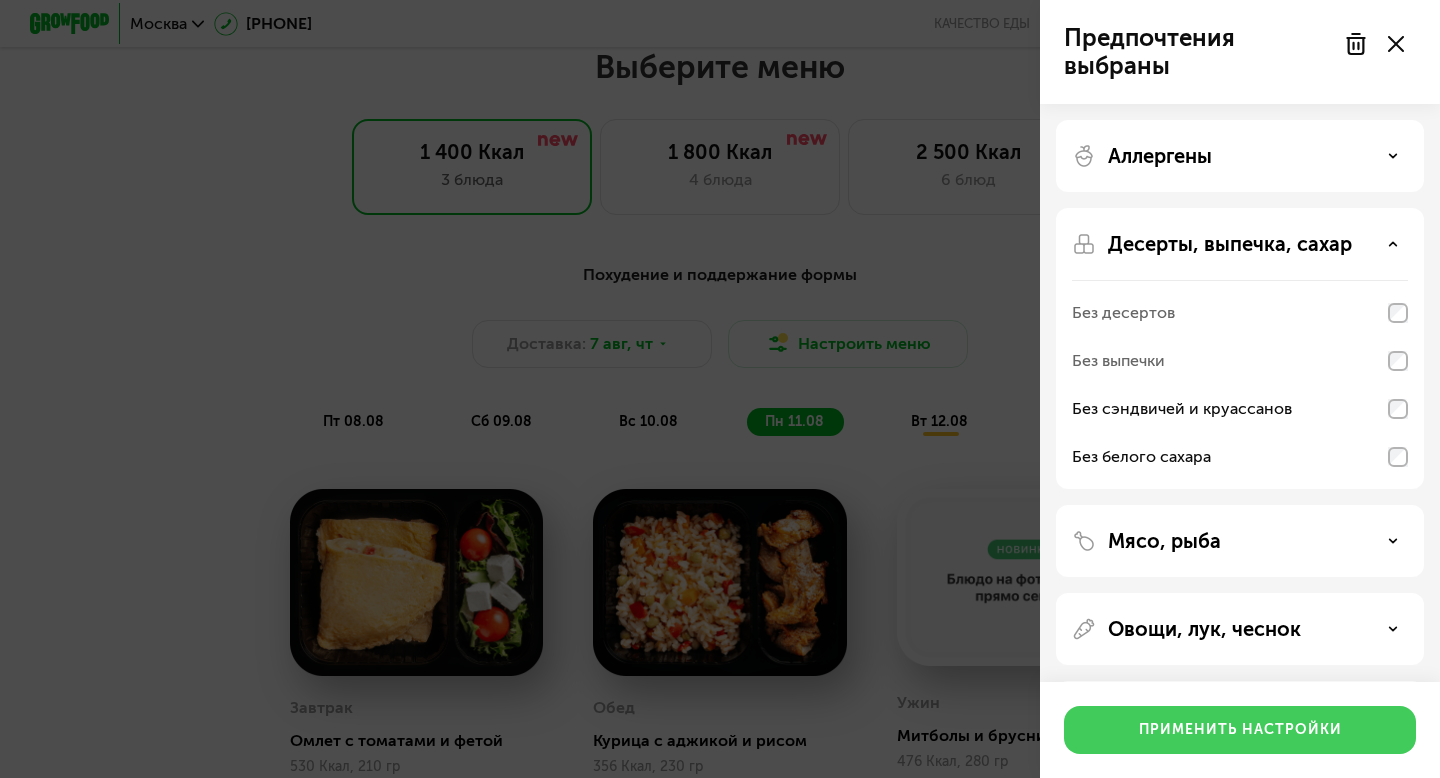 click on "Применить настройки" at bounding box center (1240, 730) 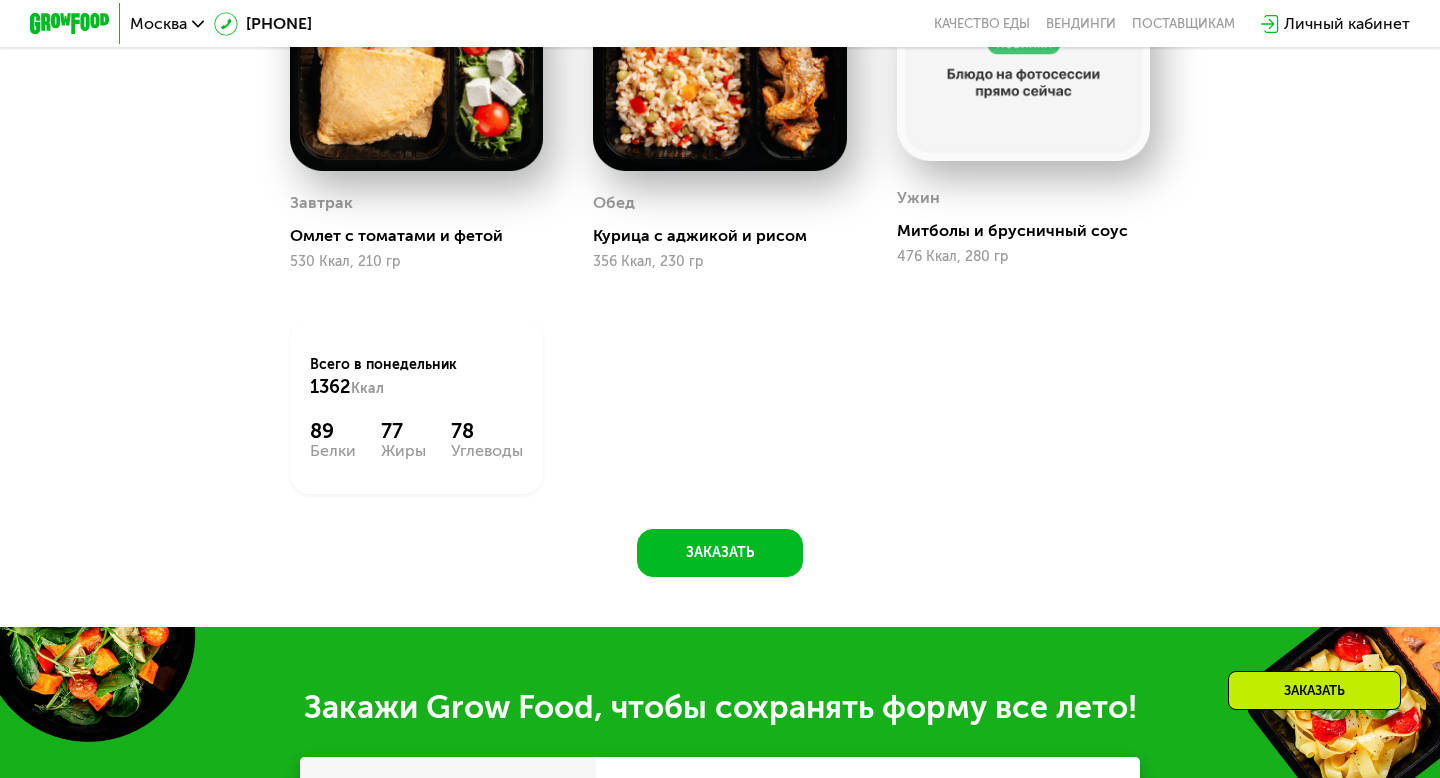 scroll, scrollTop: 1496, scrollLeft: 0, axis: vertical 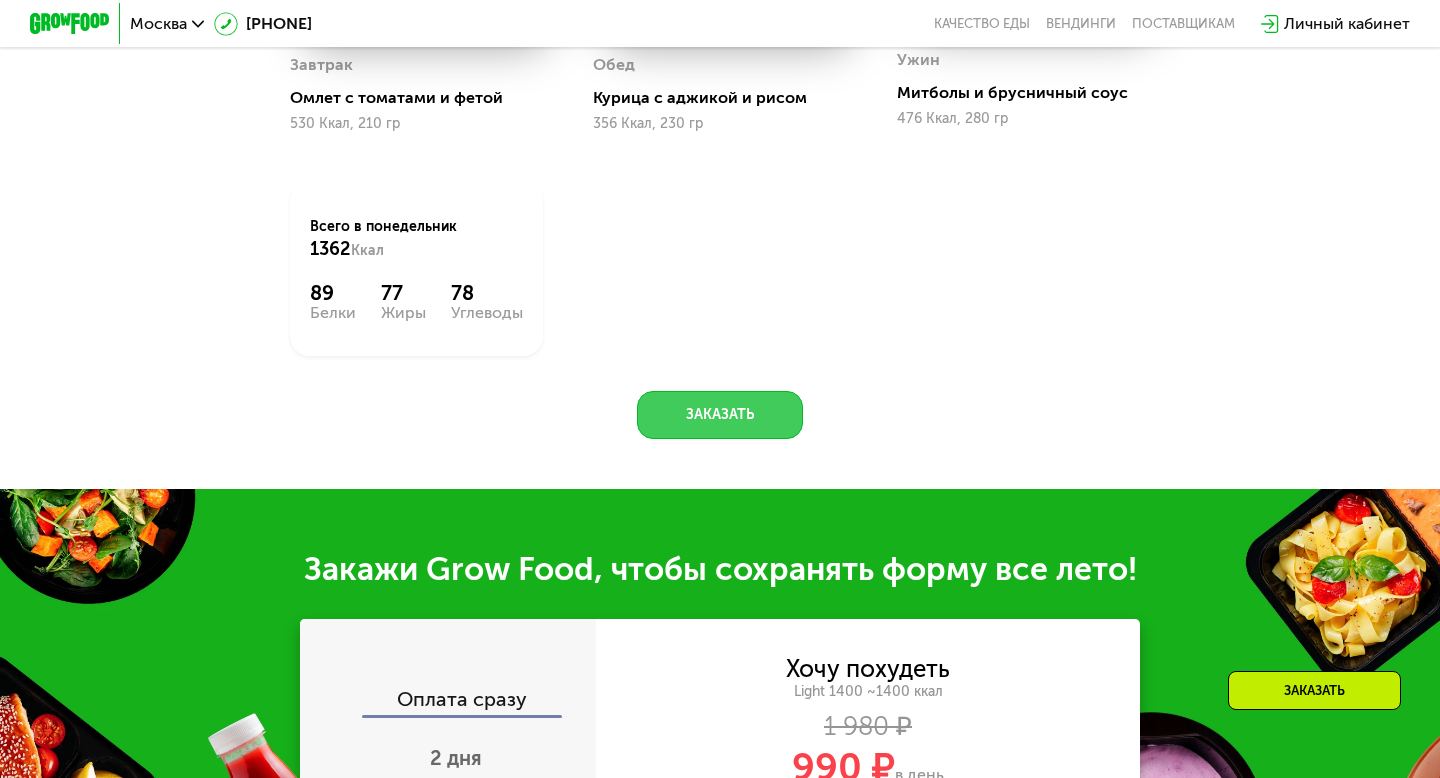 click on "Заказать" 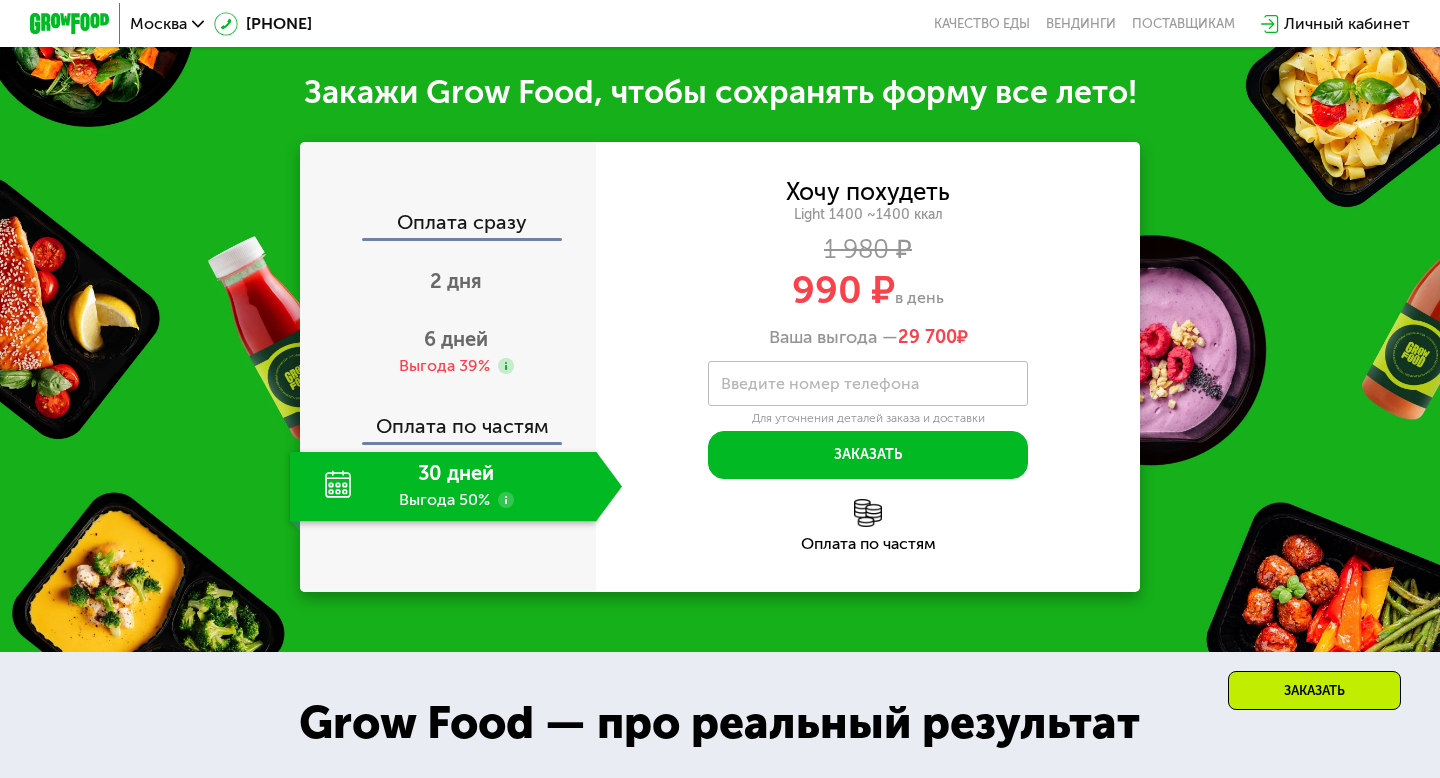 scroll, scrollTop: 1984, scrollLeft: 0, axis: vertical 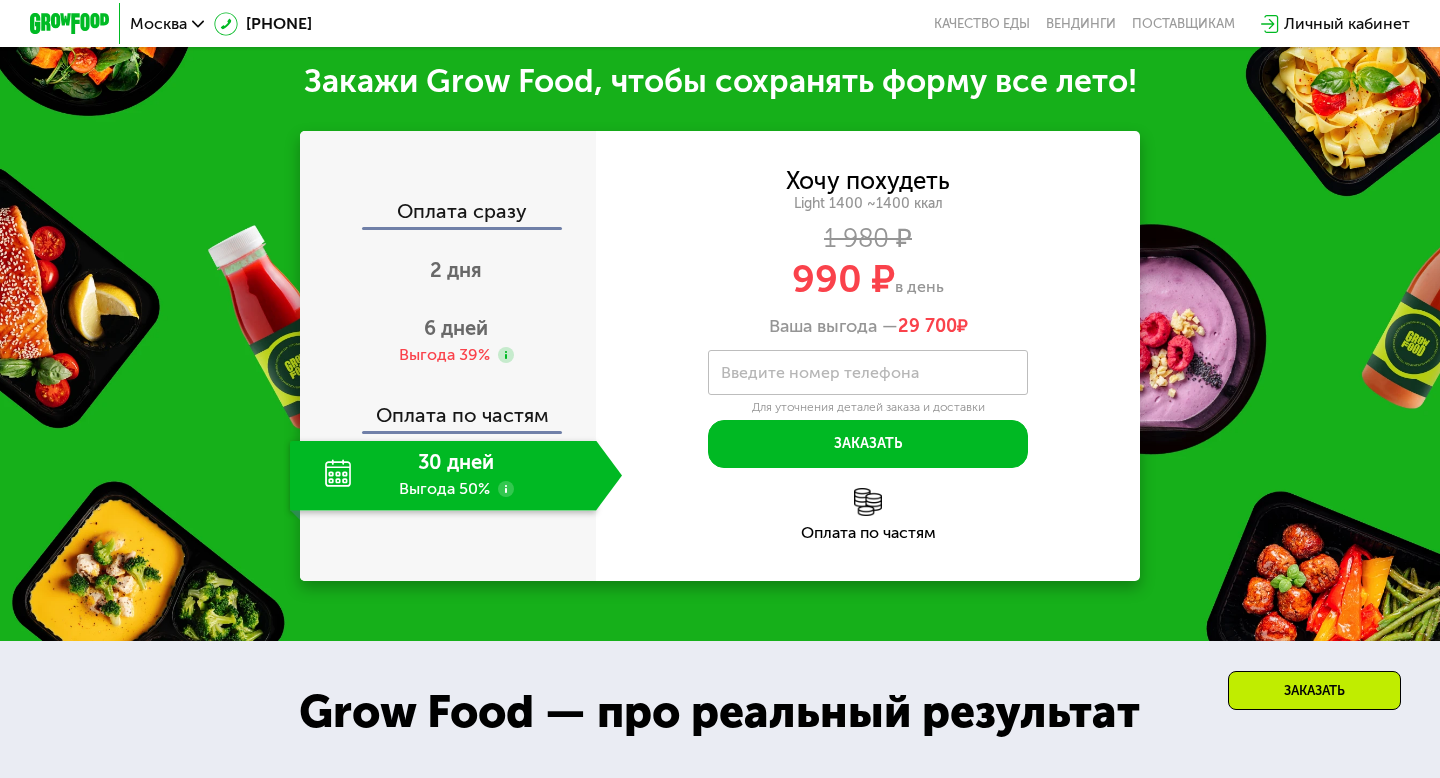 click on "30 дней Выгода 50%" 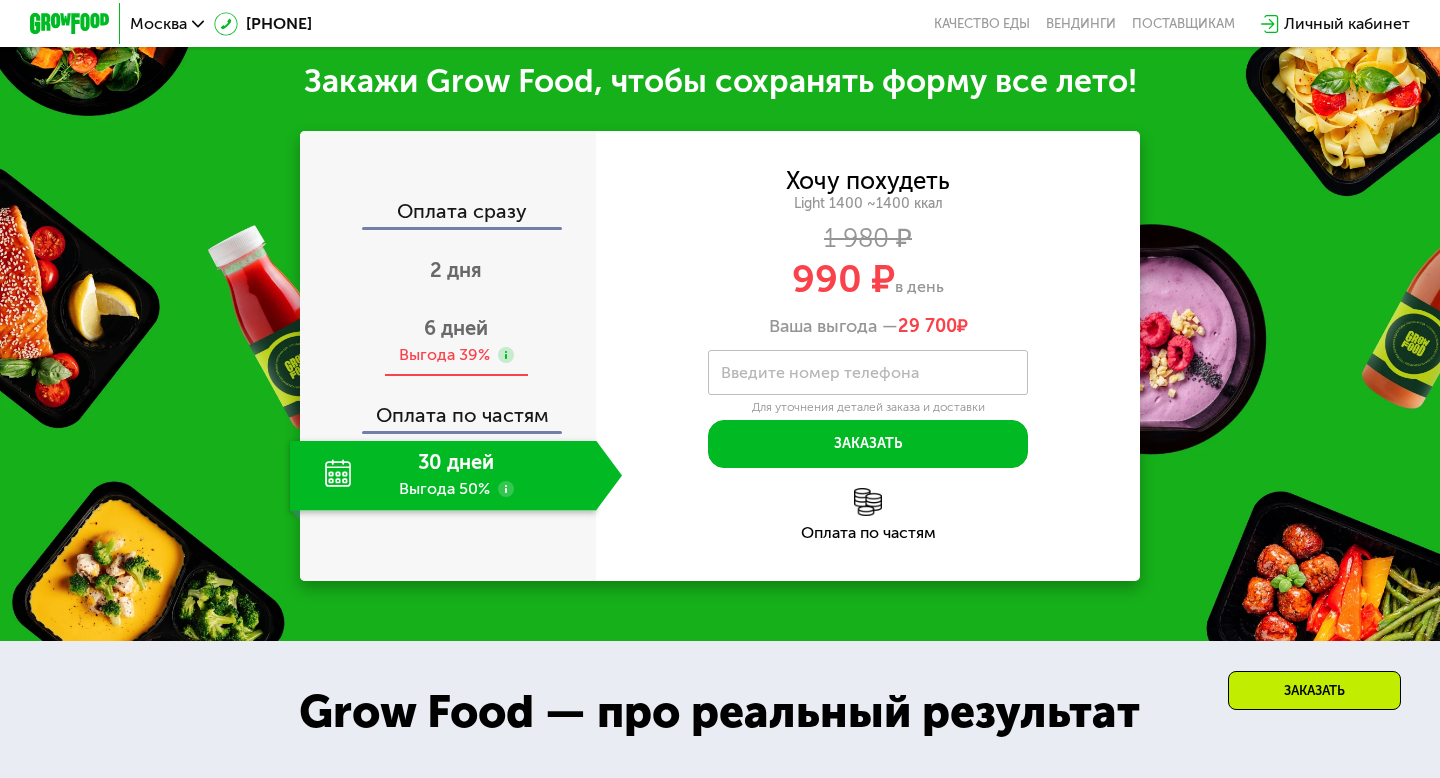 click on "6 дней" at bounding box center (456, 328) 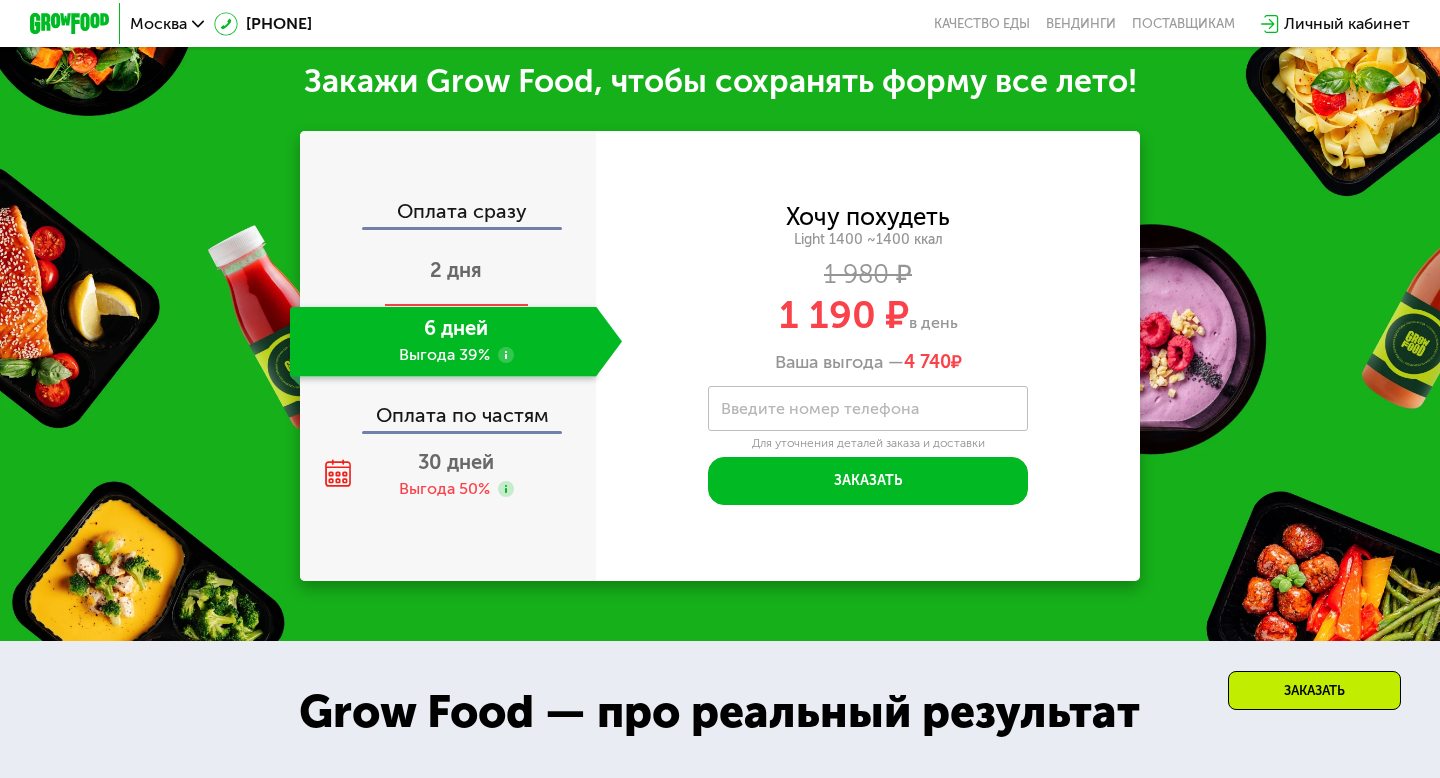 click on "2 дня" at bounding box center (456, 270) 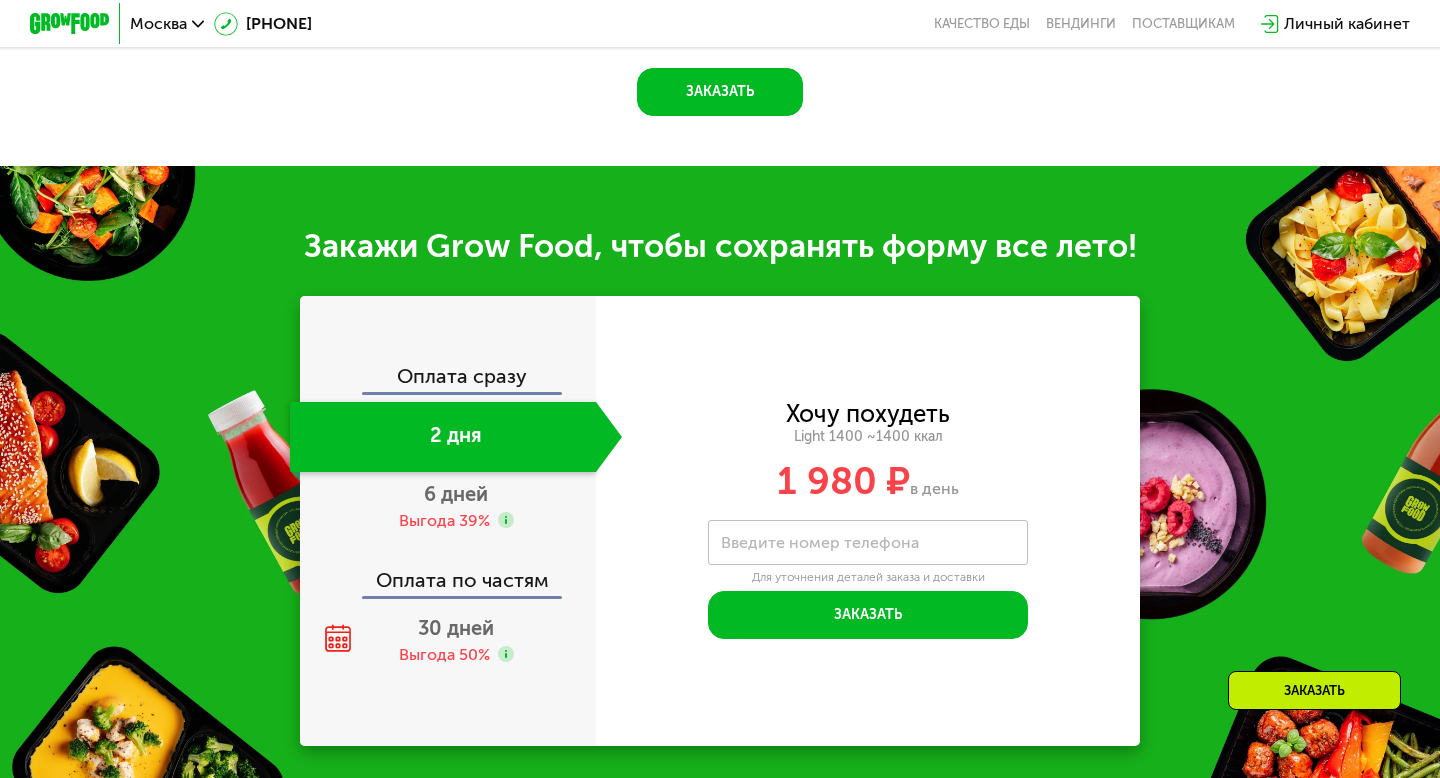 scroll, scrollTop: 2378, scrollLeft: 0, axis: vertical 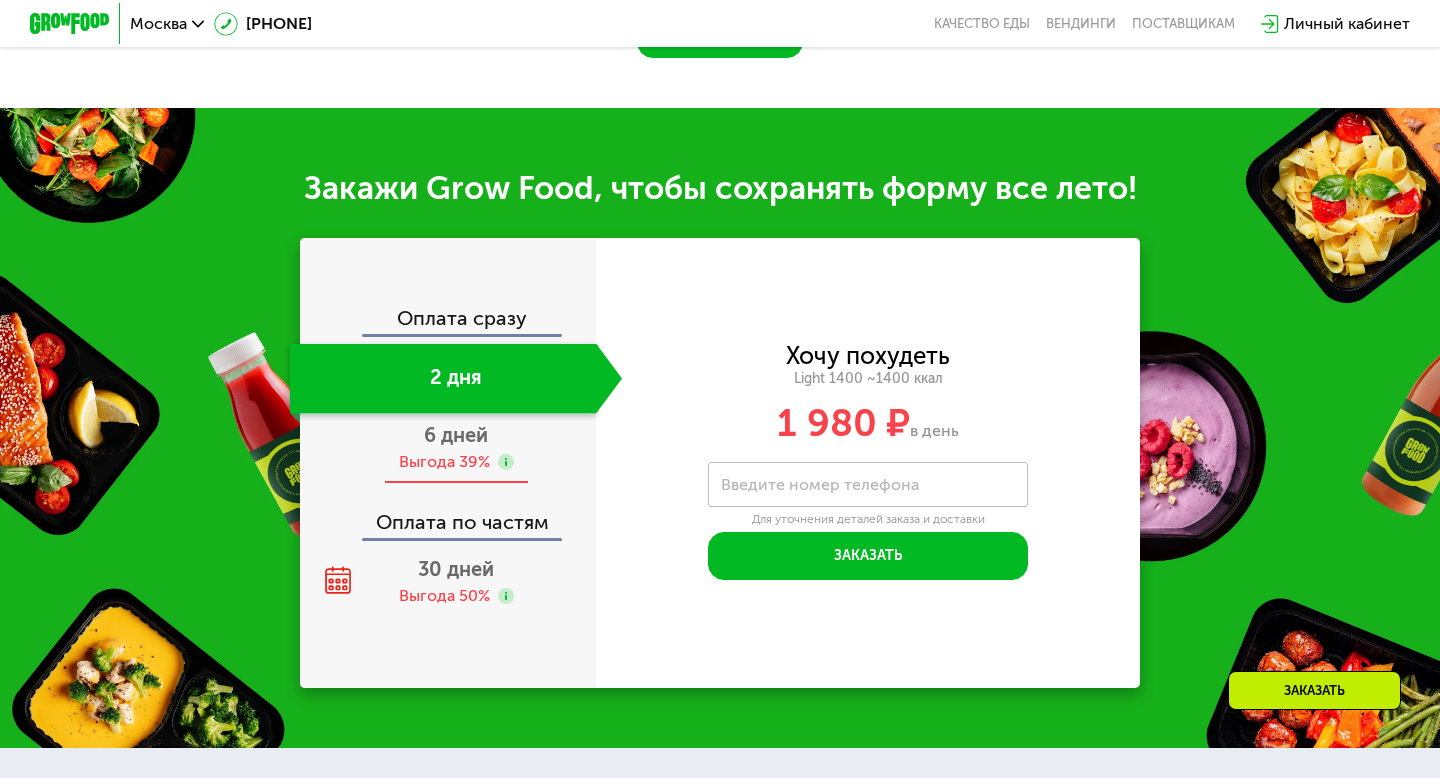 click on "6 дней" at bounding box center [456, 435] 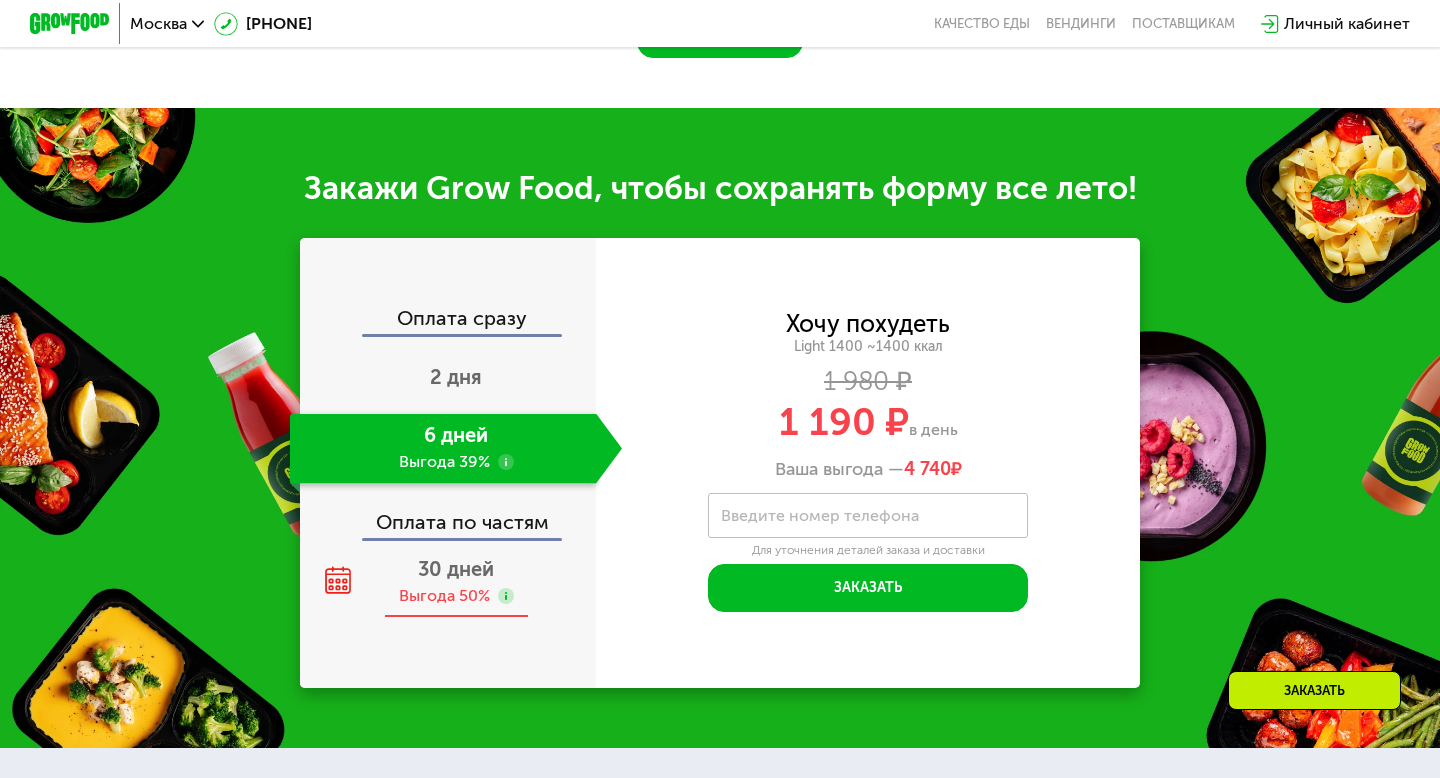 click on "30 дней" at bounding box center (456, 569) 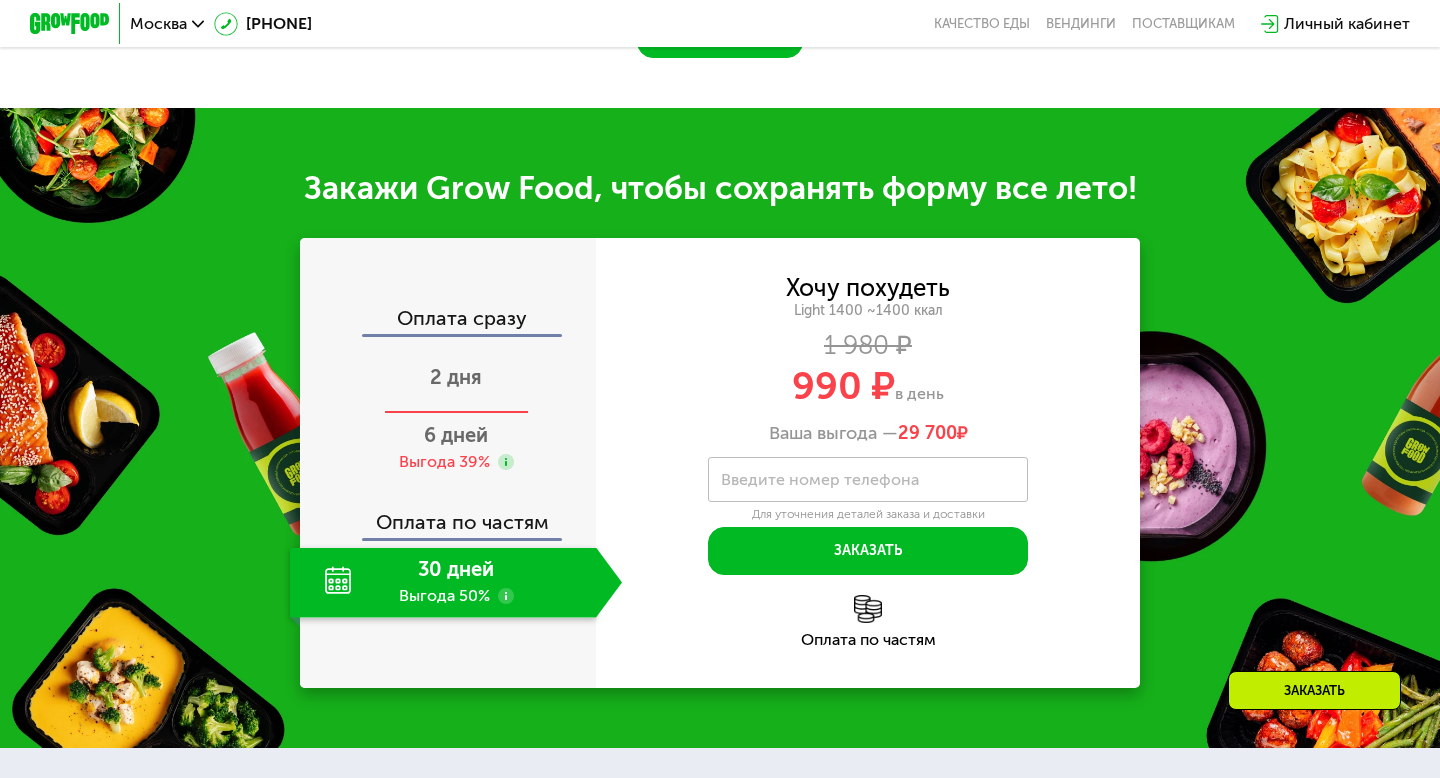 click on "2 дня" at bounding box center [456, 377] 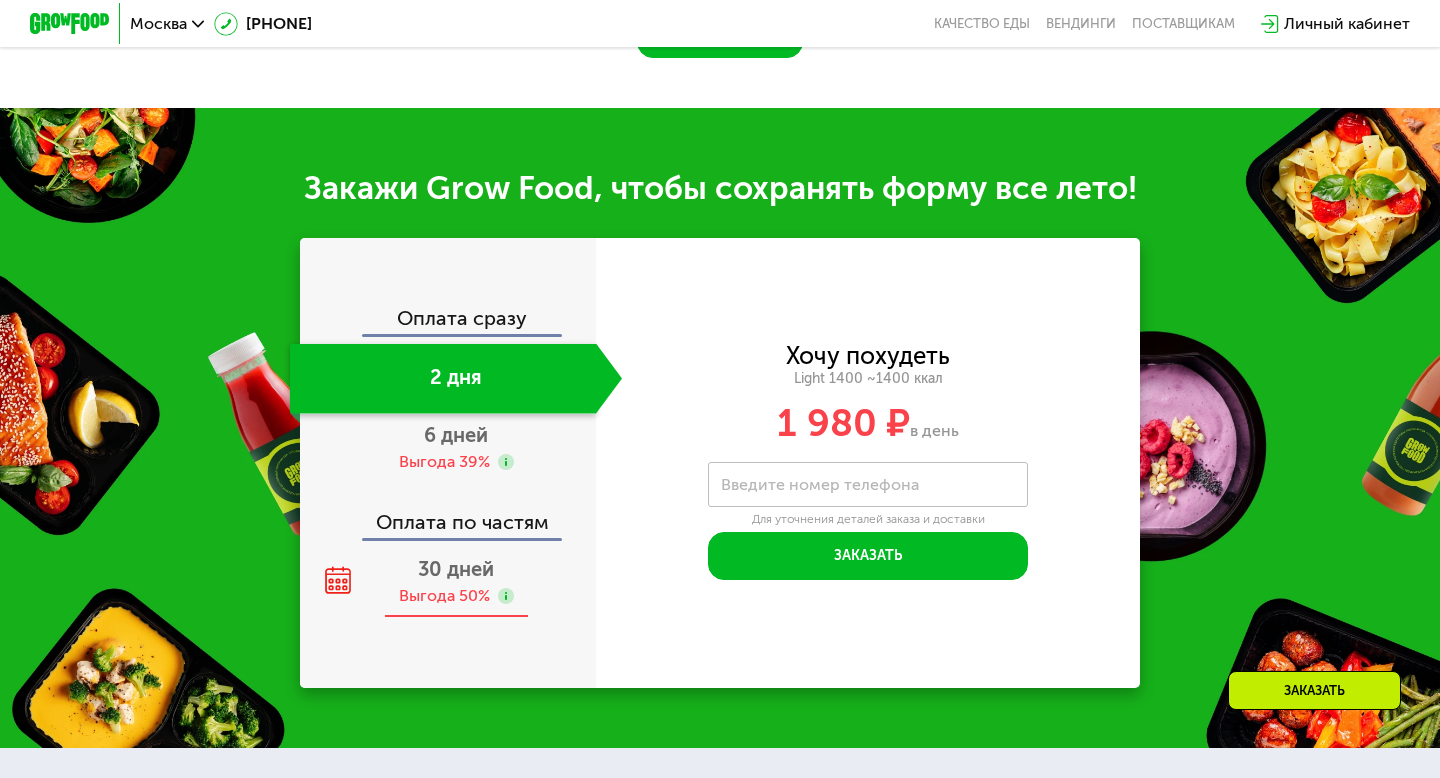 click on "Выгода 50%" at bounding box center (444, 596) 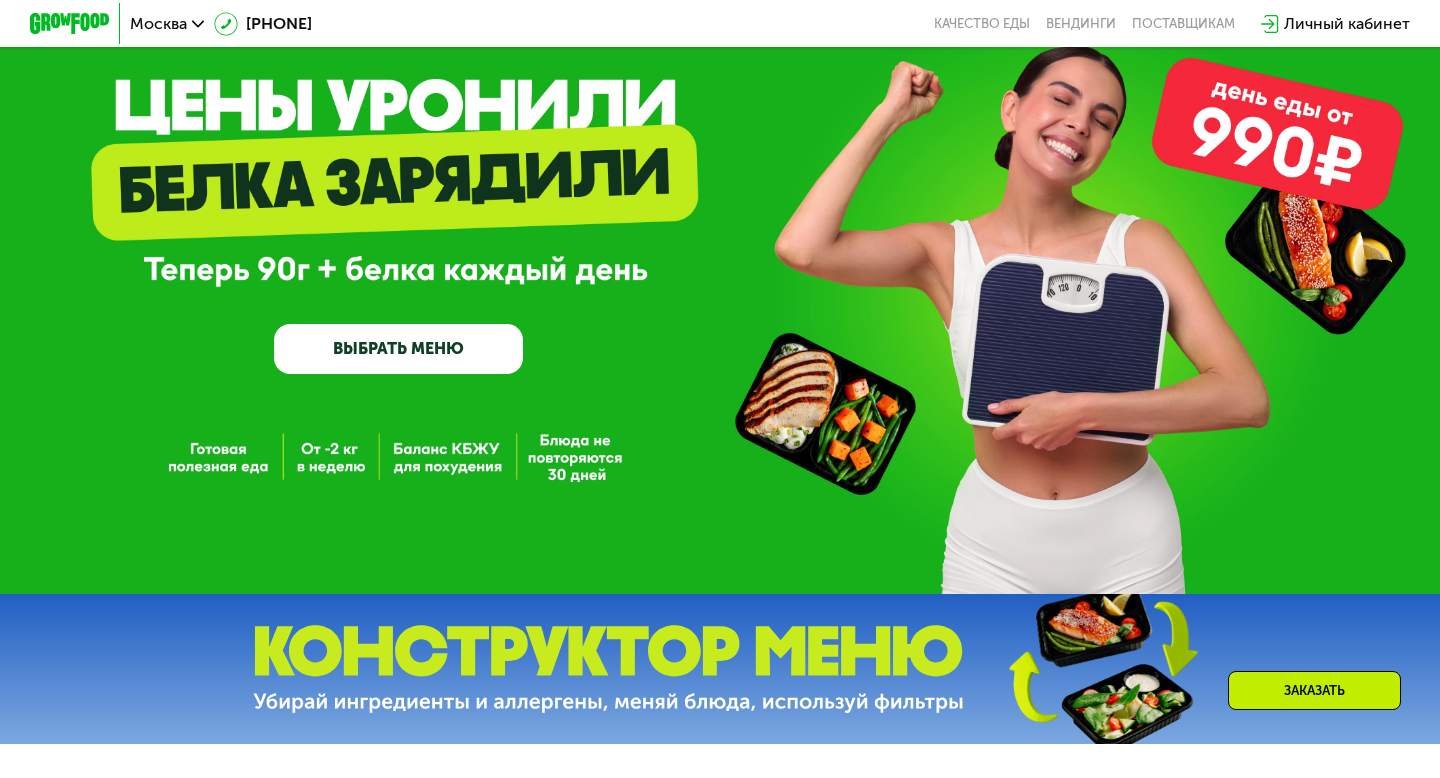 scroll, scrollTop: 0, scrollLeft: 0, axis: both 